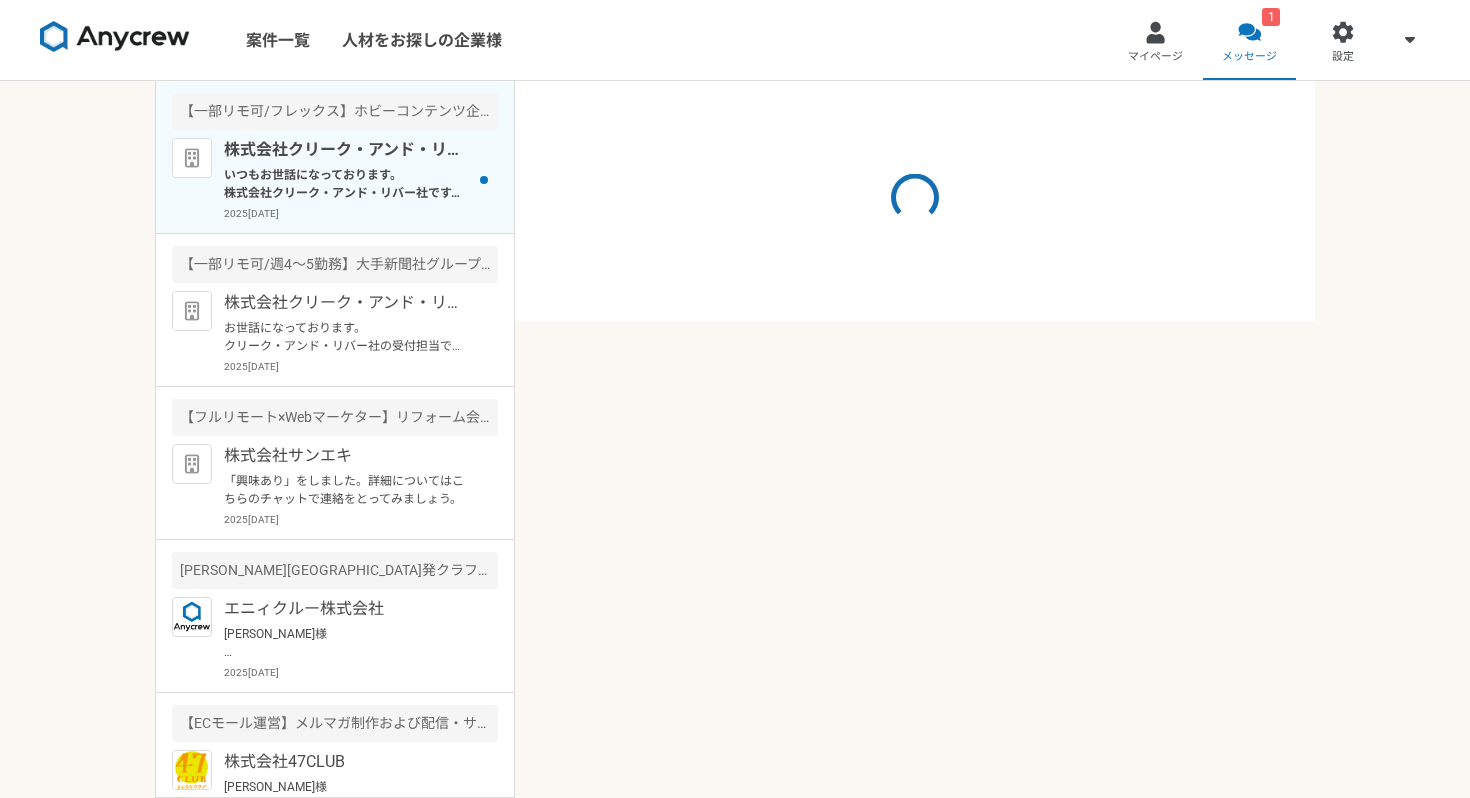 scroll, scrollTop: 0, scrollLeft: 0, axis: both 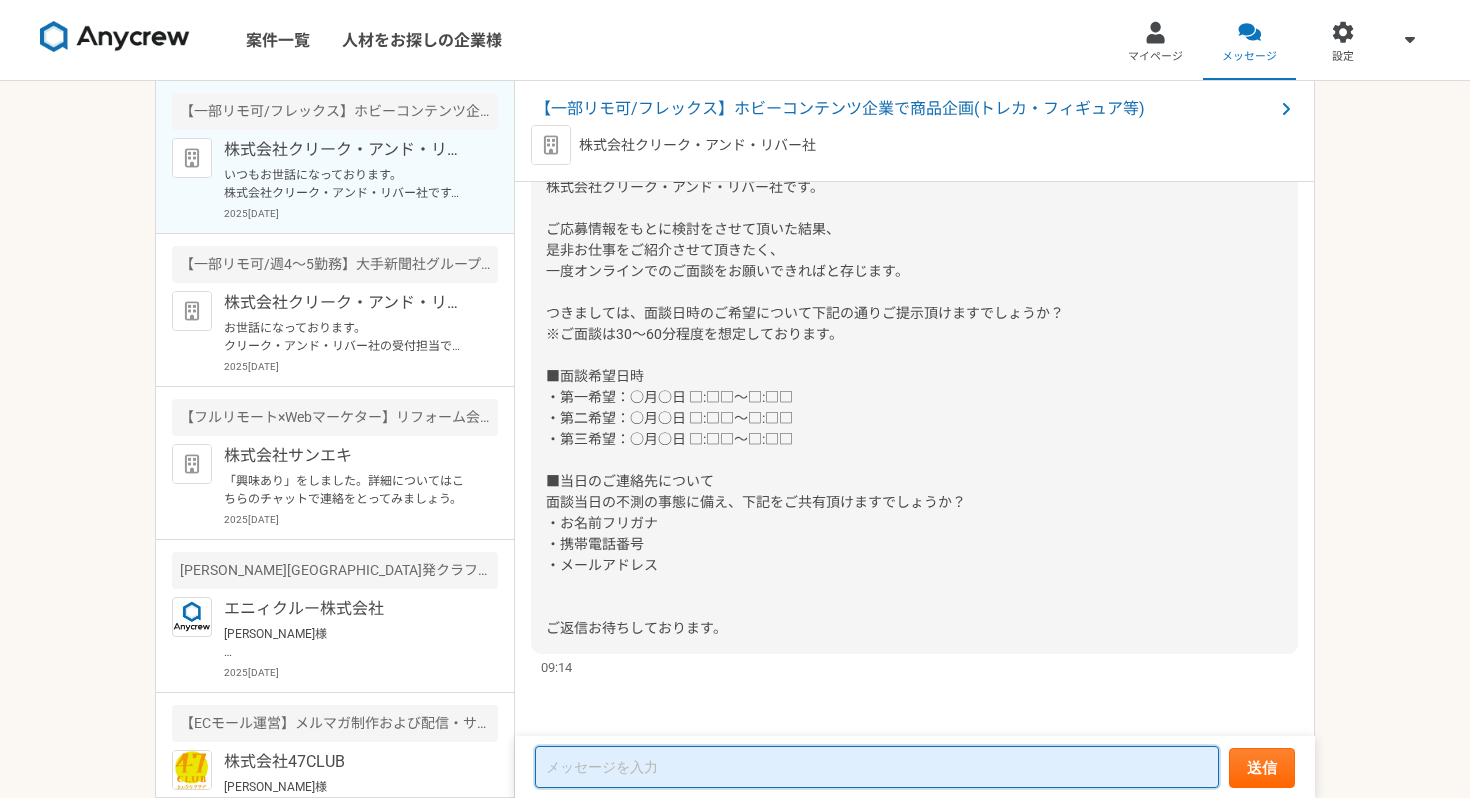 click at bounding box center [877, 767] 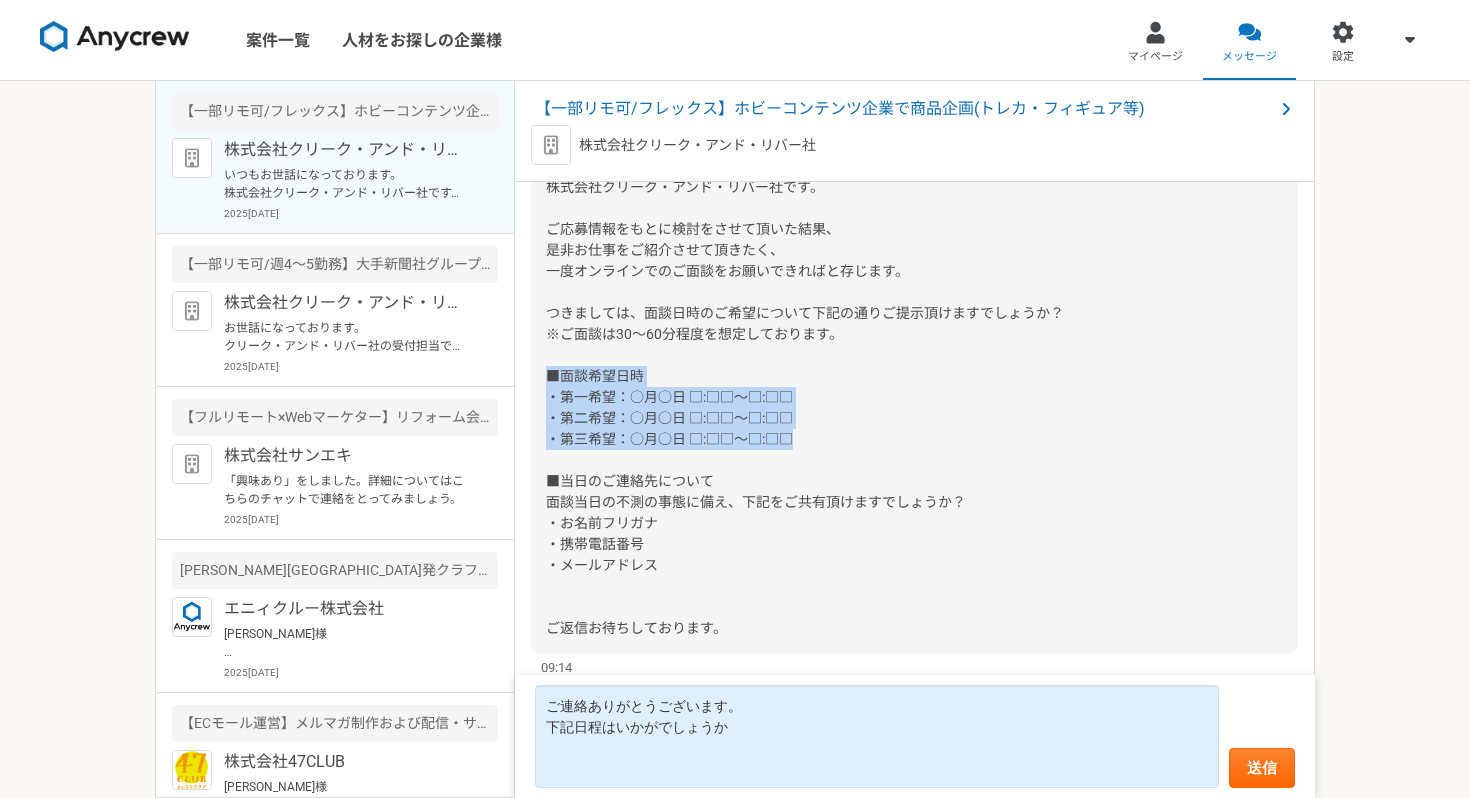 drag, startPoint x: 547, startPoint y: 376, endPoint x: 793, endPoint y: 436, distance: 253.21138 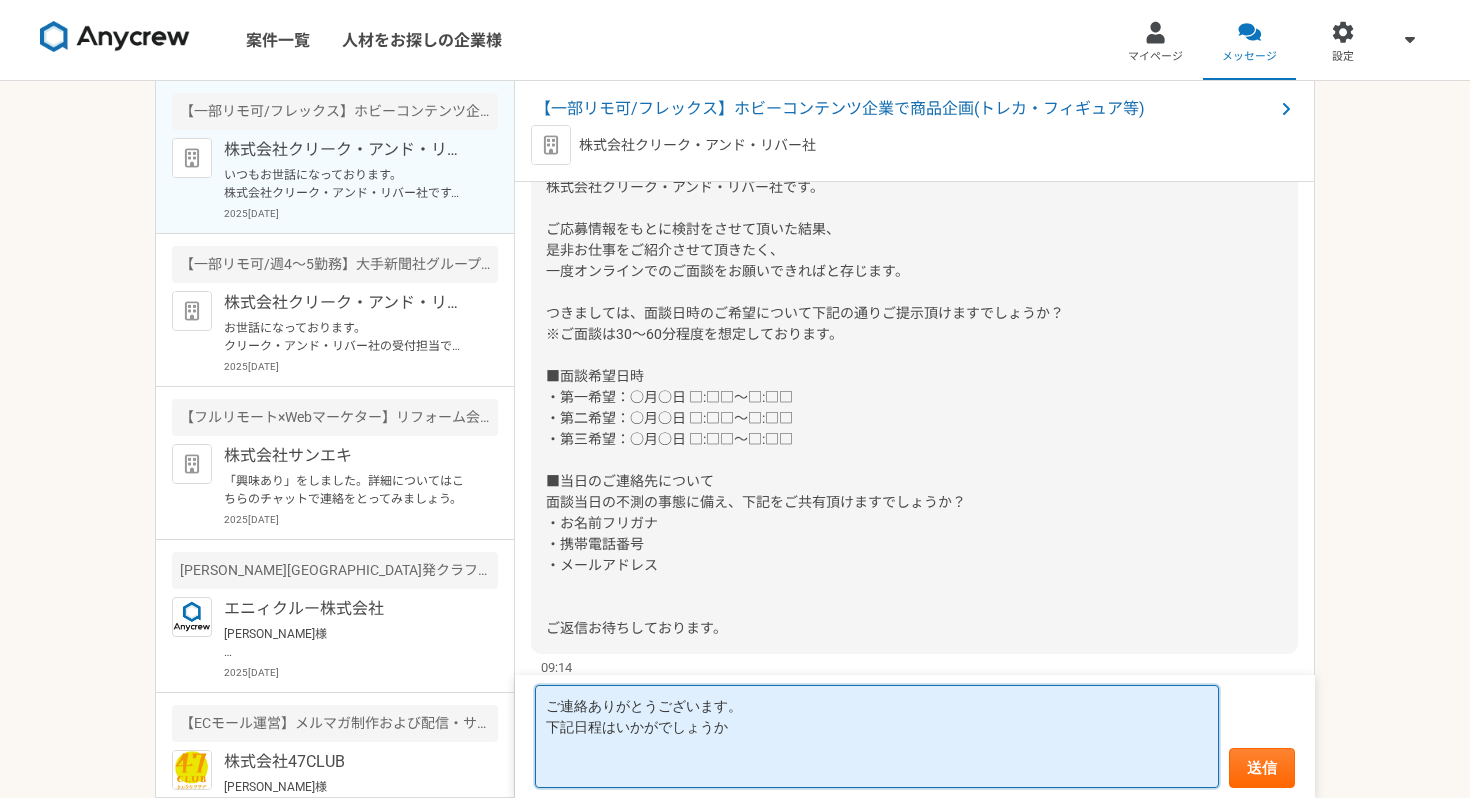 click on "ご連絡ありがとうございます。
下記日程はいかがでしょうか" at bounding box center [877, 736] 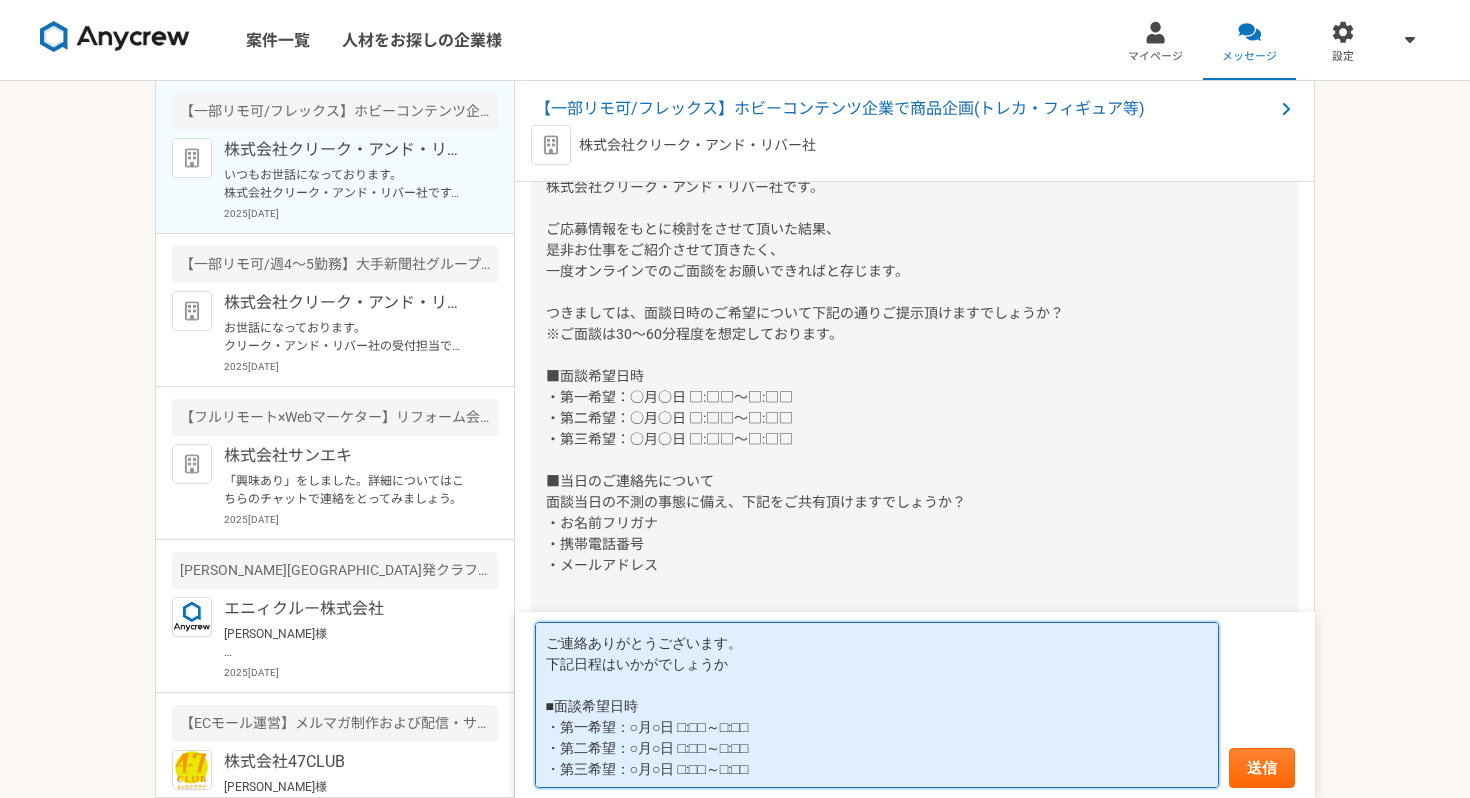 click on "ご連絡ありがとうございます。
下記日程はいかがでしょうか
■面談希望日時
・第一希望：○月○日 □:□□～□:□□
・第二希望：○月○日 □:□□～□:□□
・第三希望：○月○日 □:□□～□:□□" at bounding box center [877, 705] 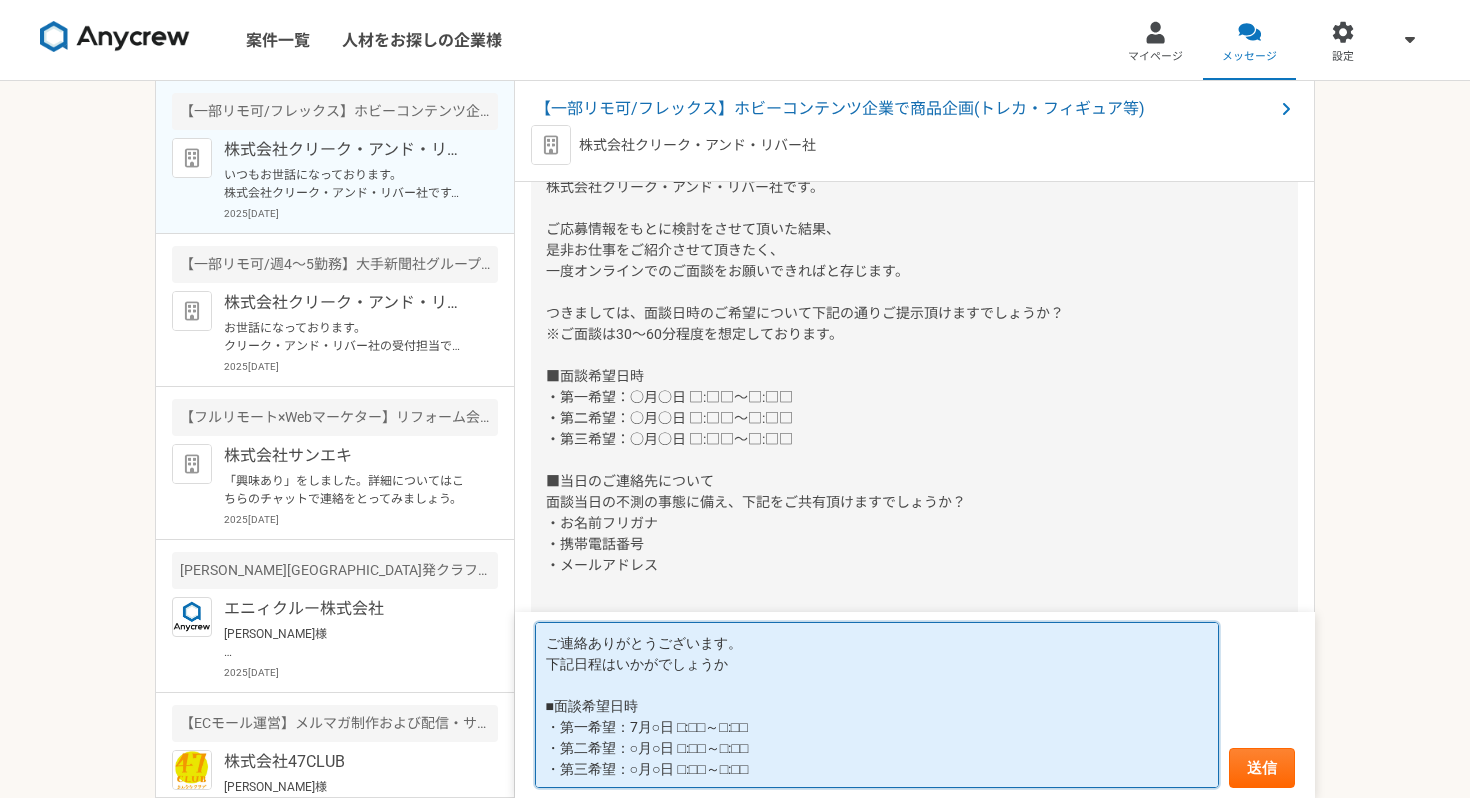 click on "ご連絡ありがとうございます。
下記日程はいかがでしょうか
■面談希望日時
・第一希望：7月○日 □:□□～□:□□
・第二希望：○月○日 □:□□～□:□□
・第三希望：○月○日 □:□□～□:□□" at bounding box center (877, 705) 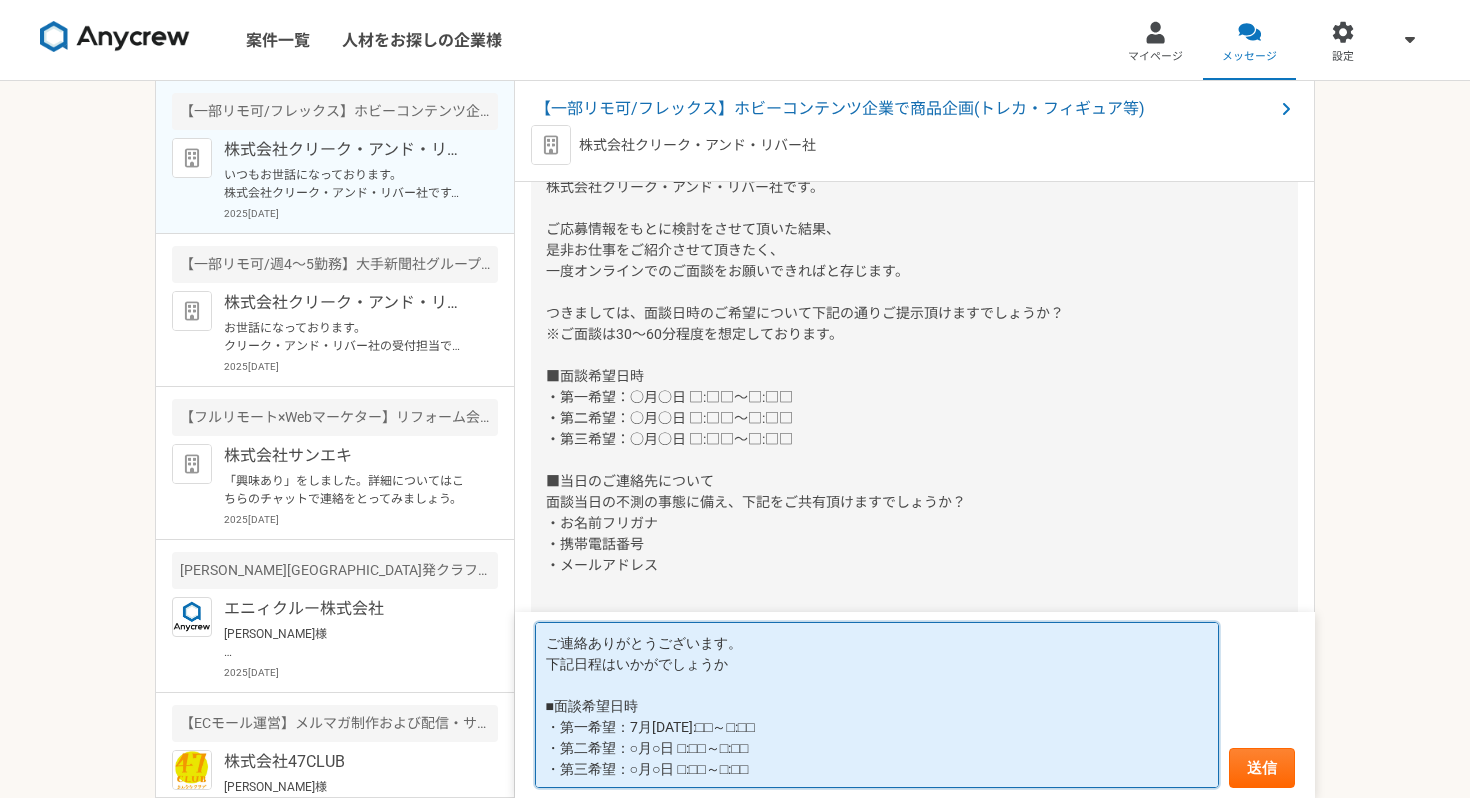 click on "ご連絡ありがとうございます。
下記日程はいかがでしょうか
■面談希望日時
・第一希望：7月[DATE]:□□～□:□□
・第二希望：○月○日 □:□□～□:□□
・第三希望：○月○日 □:□□～□:□□" at bounding box center (877, 705) 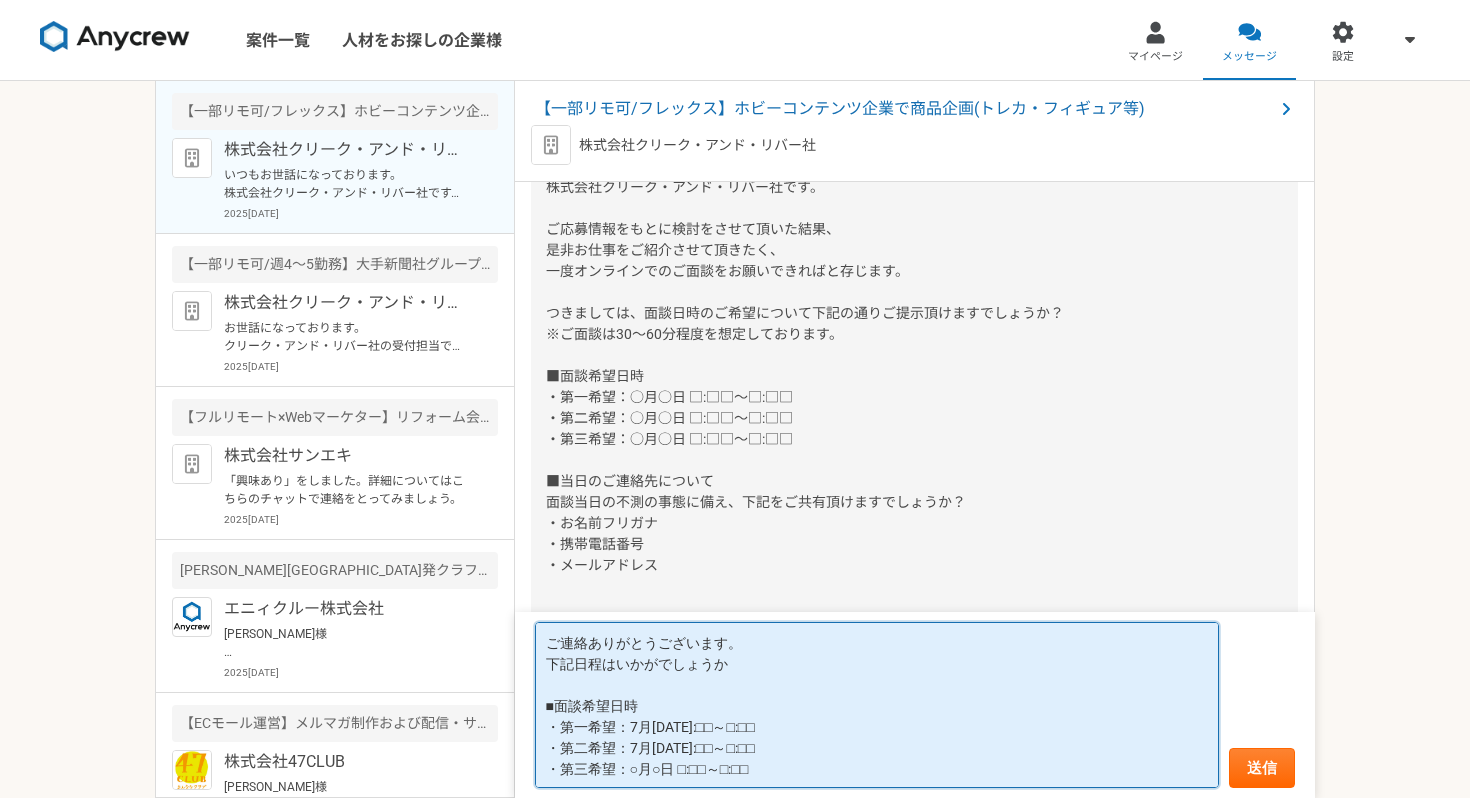 click on "ご連絡ありがとうございます。
下記日程はいかがでしょうか
■面談希望日時
・第一希望：7月[DATE]:□□～□:□□
・第二希望：7月[DATE]:□□～□:□□
・第三希望：○月○日 □:□□～□:□□" at bounding box center [877, 705] 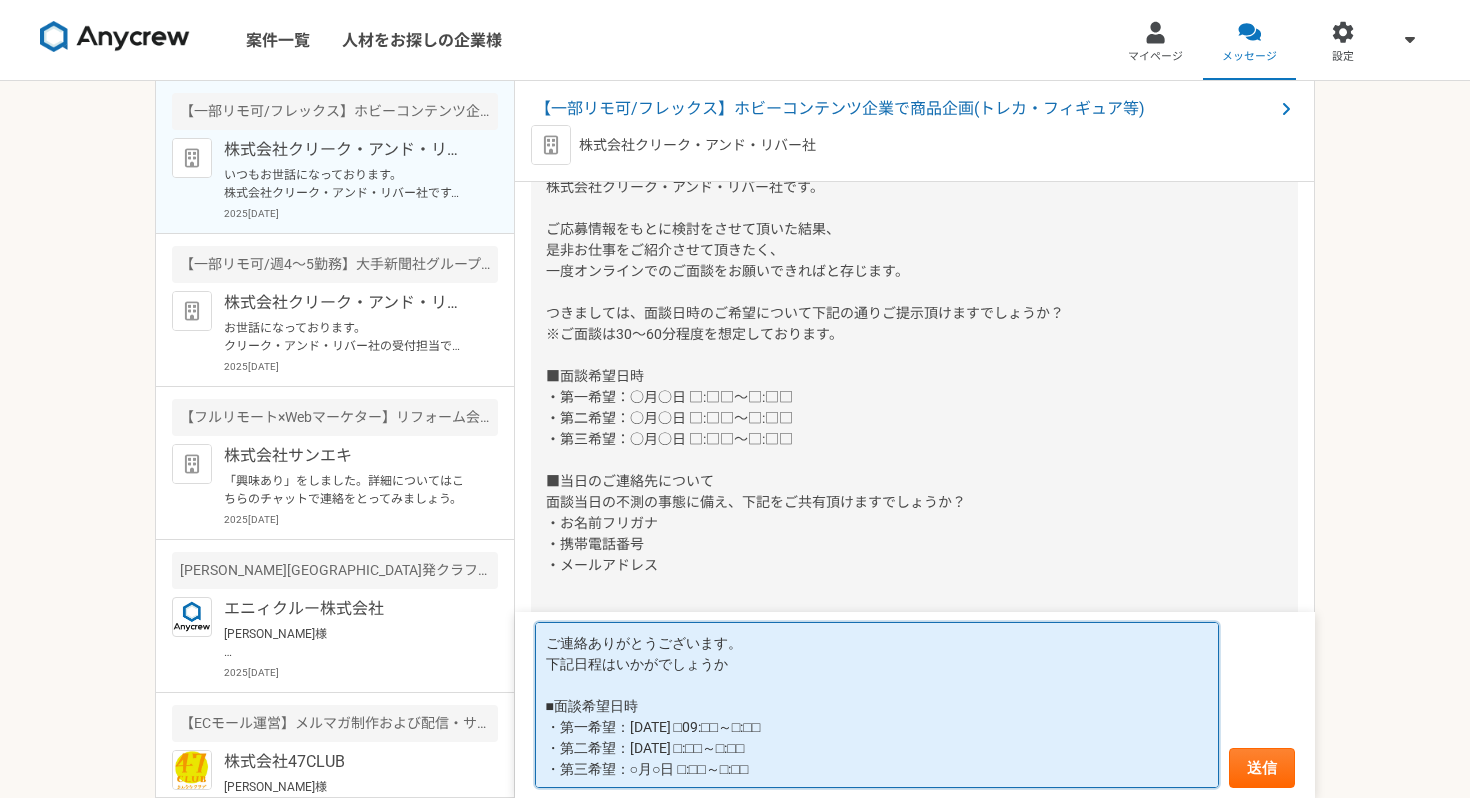 click on "ご連絡ありがとうございます。
下記日程はいかがでしょうか
■面談希望日時
・第一希望：[DATE] □09:□□～□:□□
・第二希望：[DATE] □:□□～□:□□
・第三希望：○月○日 □:□□～□:□□" at bounding box center [877, 705] 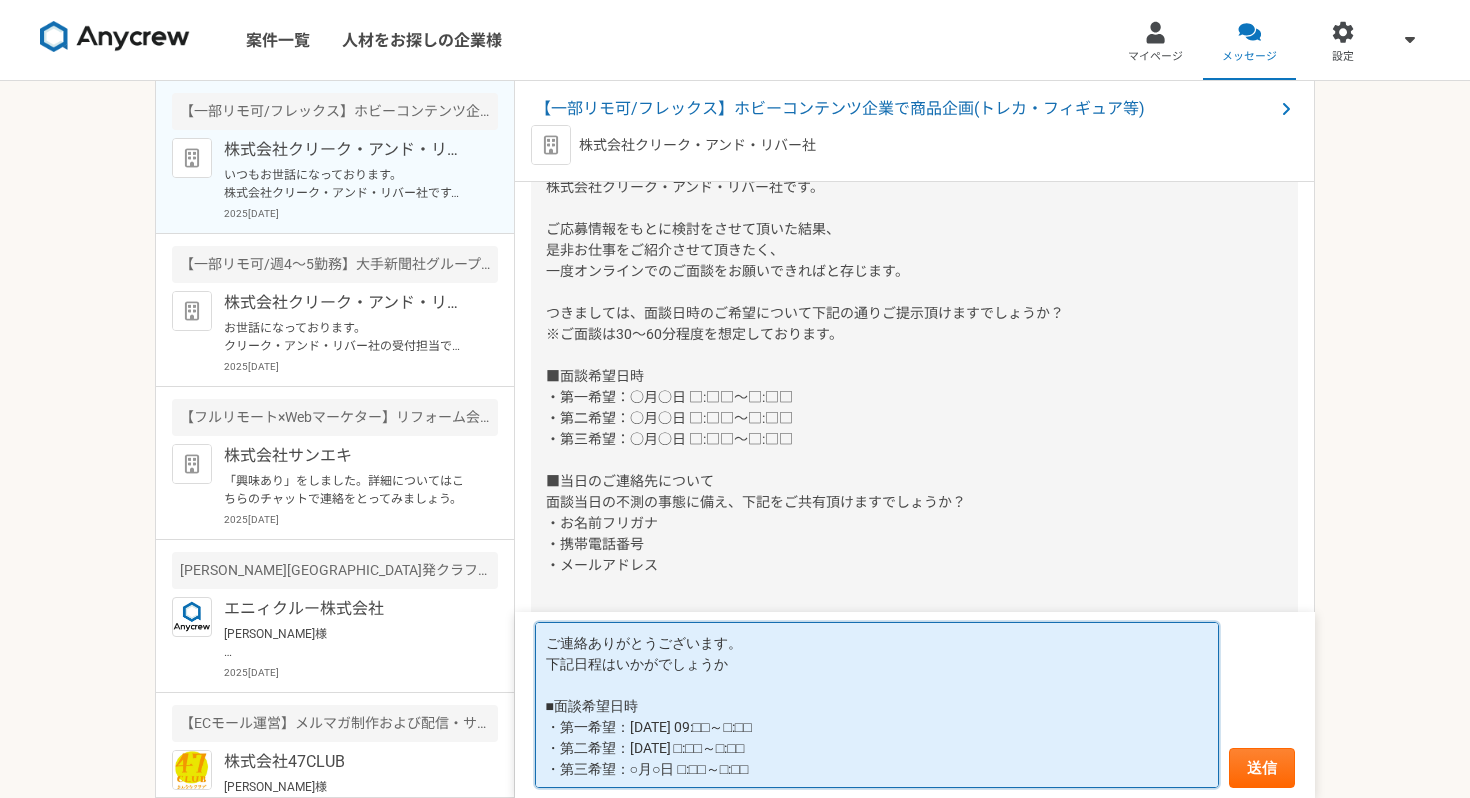 click on "ご連絡ありがとうございます。
下記日程はいかがでしょうか
■面談希望日時
・第一希望：[DATE] 09:□□～□:□□
・第二希望：[DATE] □:□□～□:□□
・第三希望：○月○日 □:□□～□:□□" at bounding box center [877, 705] 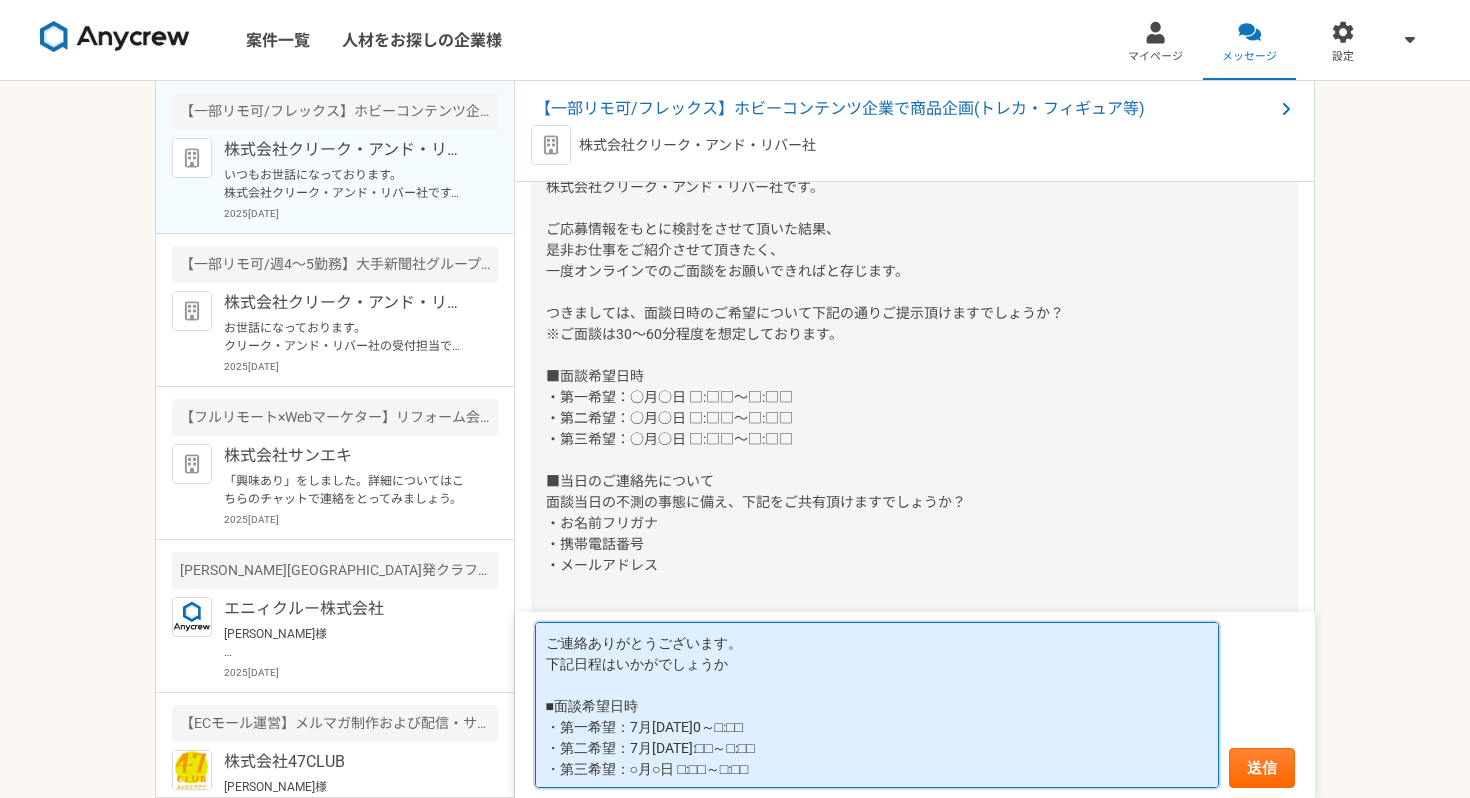 click on "ご連絡ありがとうございます。
下記日程はいかがでしょうか
■面談希望日時
・第一希望：7月[DATE]0～□:□□
・第二希望：7月[DATE]:□□～□:□□
・第三希望：○月○日 □:□□～□:□□" at bounding box center (877, 705) 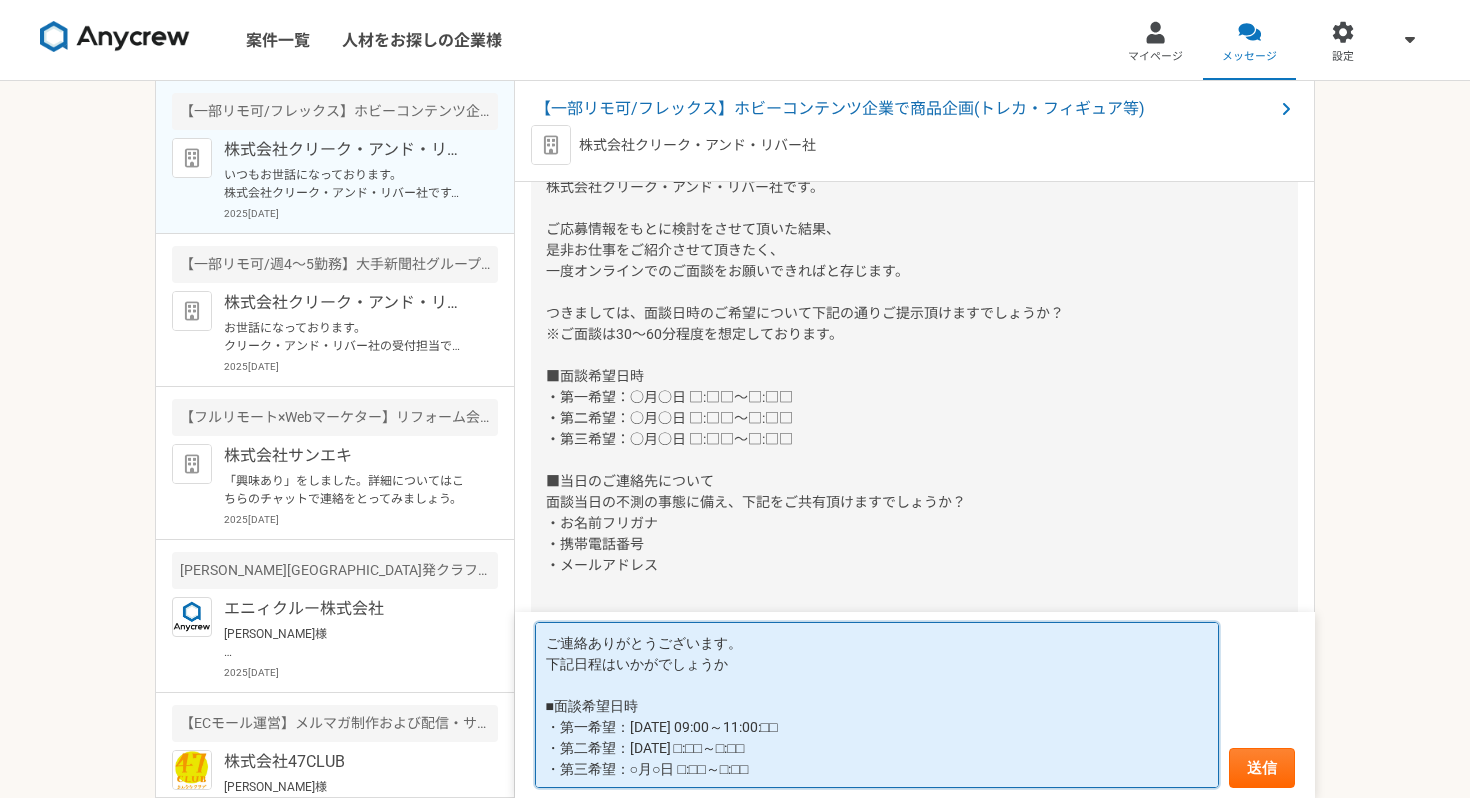 click on "ご連絡ありがとうございます。
下記日程はいかがでしょうか
■面談希望日時
・第一希望：[DATE] 09:00～11:00:□□
・第二希望：[DATE] □:□□～□:□□
・第三希望：○月○日 □:□□～□:□□" at bounding box center [877, 705] 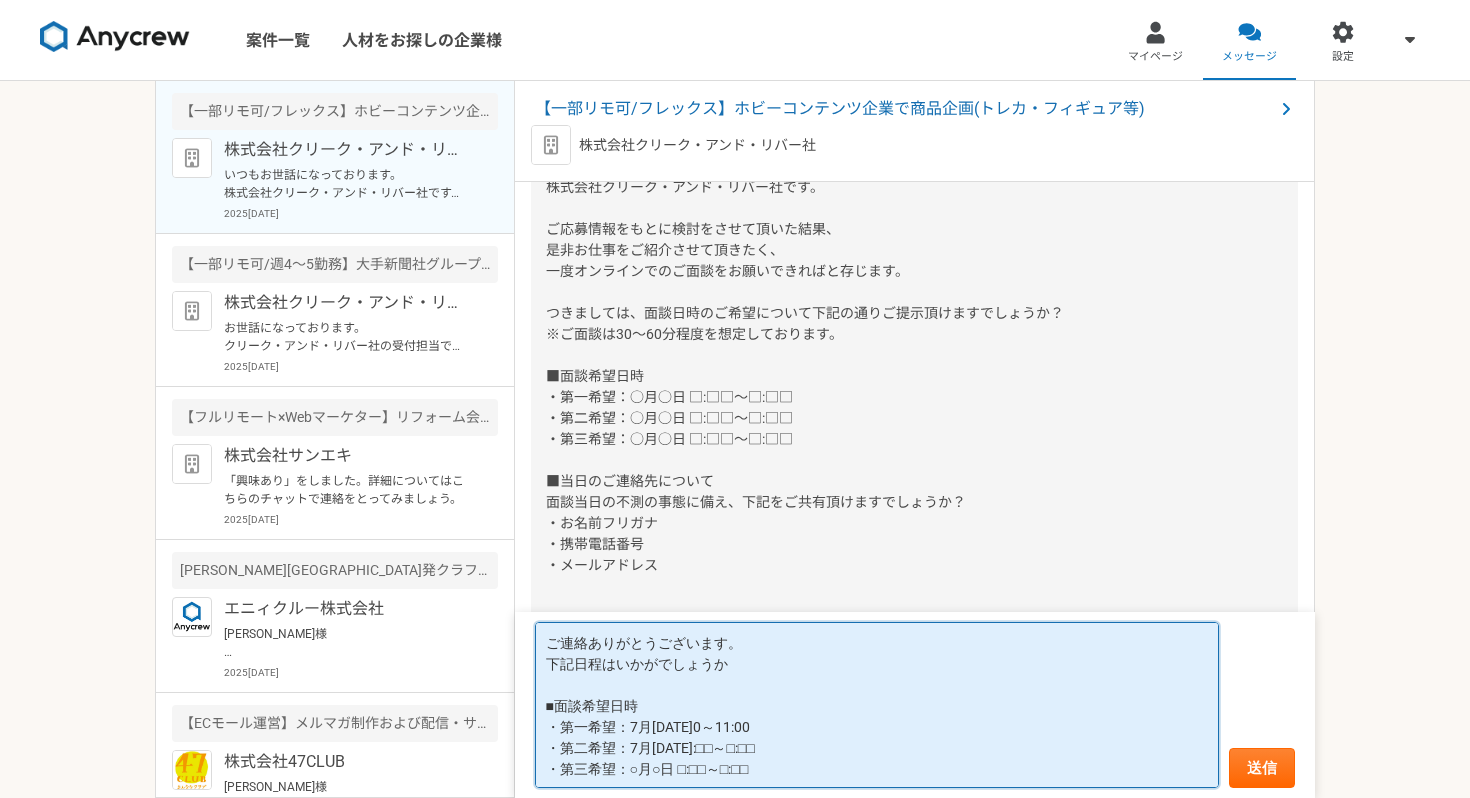 click on "ご連絡ありがとうございます。
下記日程はいかがでしょうか
■面談希望日時
・第一希望：7月[DATE]0～11:00
・第二希望：7月[DATE]:□□～□:□□
・第三希望：○月○日 □:□□～□:□□" at bounding box center (877, 705) 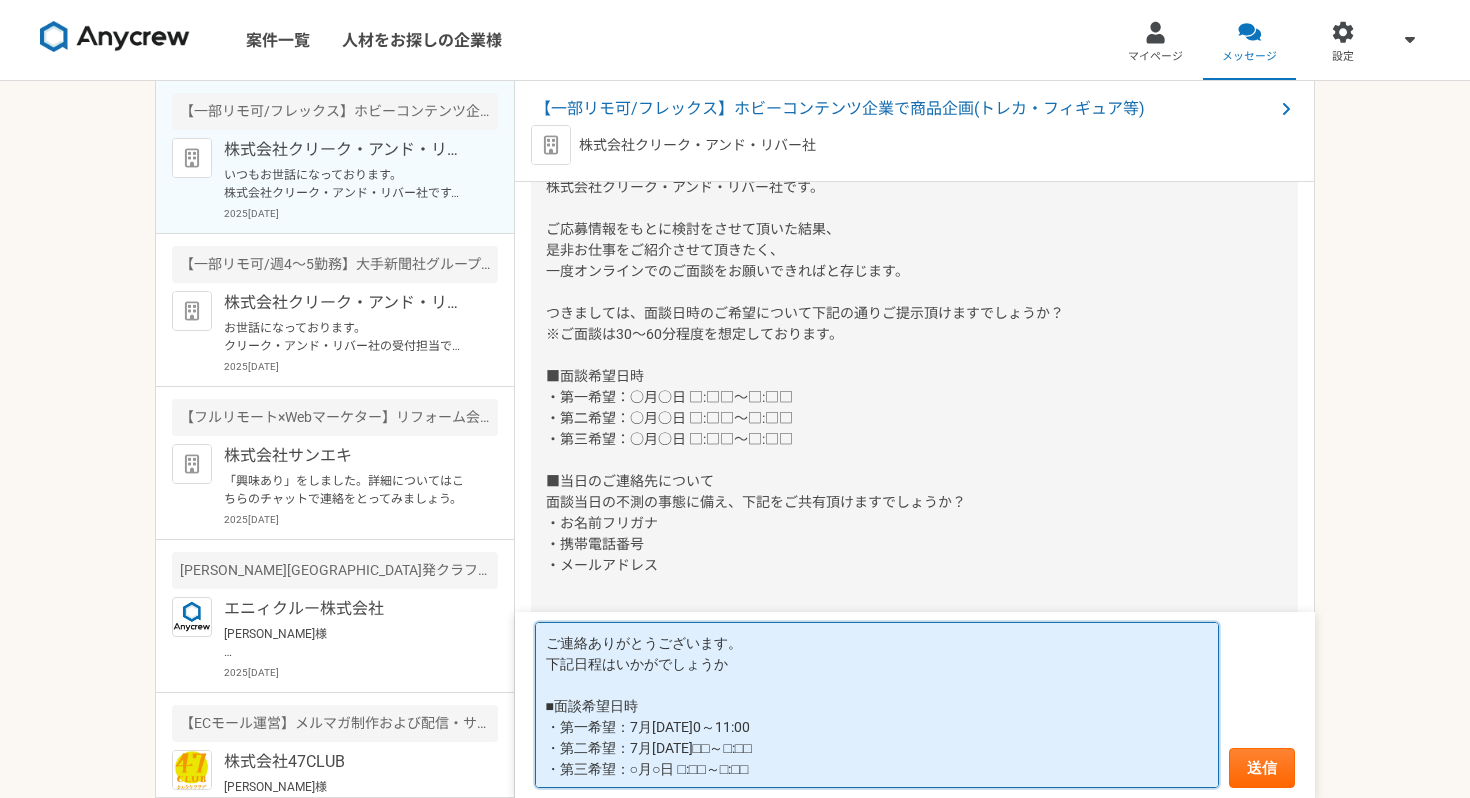 click on "ご連絡ありがとうございます。
下記日程はいかがでしょうか
■面談希望日時
・第一希望：7月[DATE]0～11:00
・第二希望：7月[DATE]□□～□:□□
・第三希望：○月○日 □:□□～□:□□" at bounding box center [877, 705] 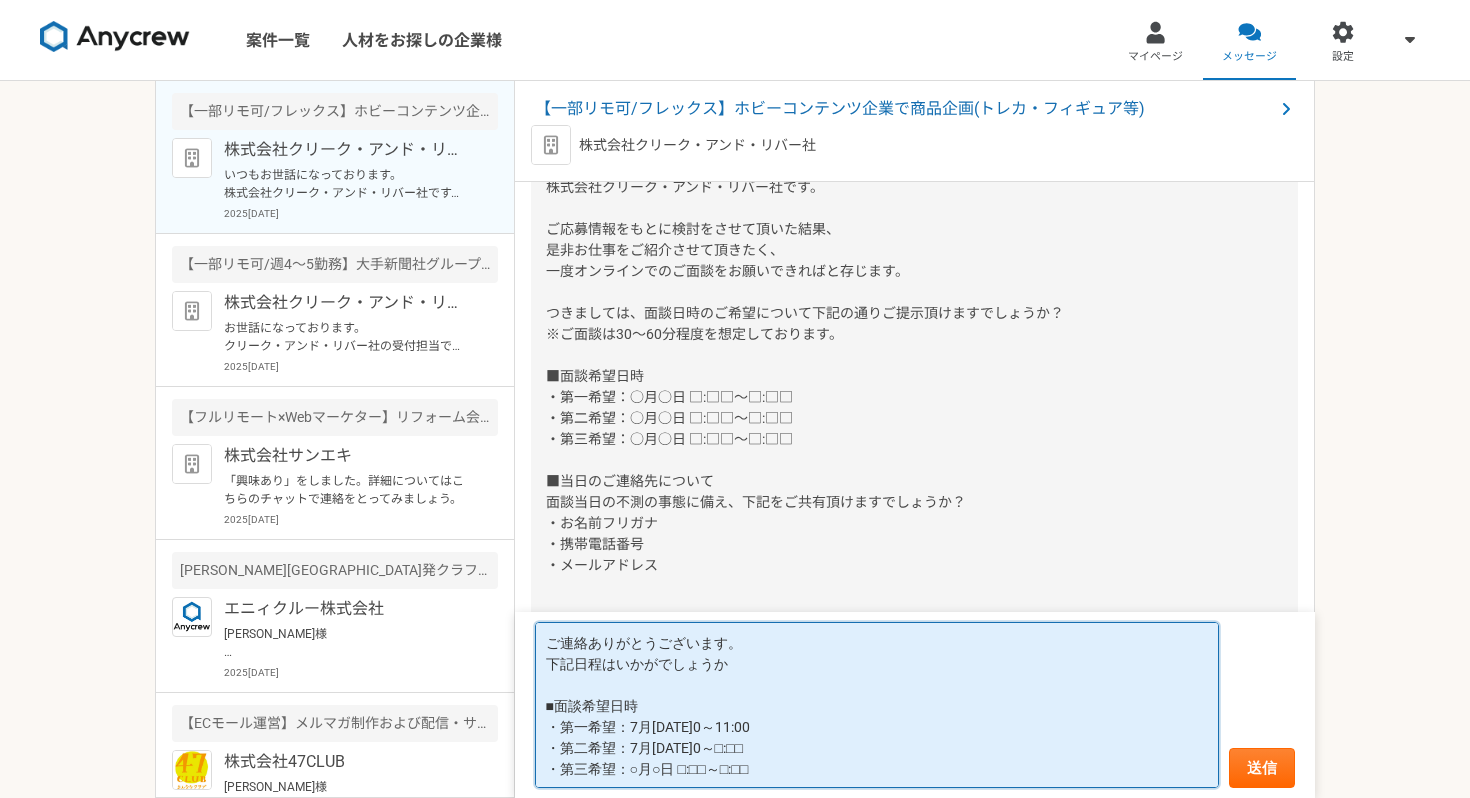 click on "ご連絡ありがとうございます。
下記日程はいかがでしょうか
■面談希望日時
・第一希望：7月[DATE]0～11:00
・第二希望：7月[DATE]0～□:□□
・第三希望：○月○日 □:□□～□:□□" at bounding box center [877, 705] 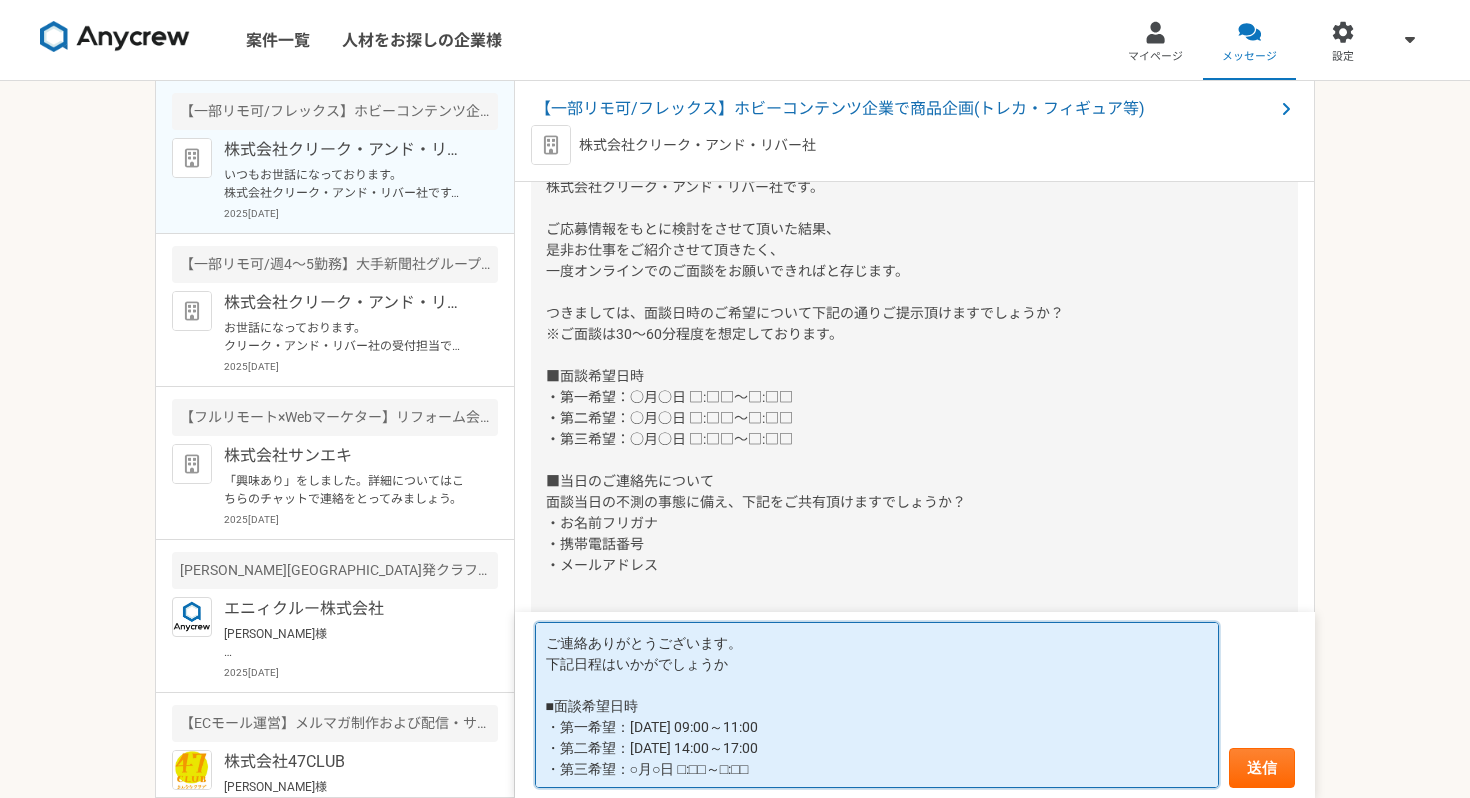 scroll, scrollTop: 2, scrollLeft: 0, axis: vertical 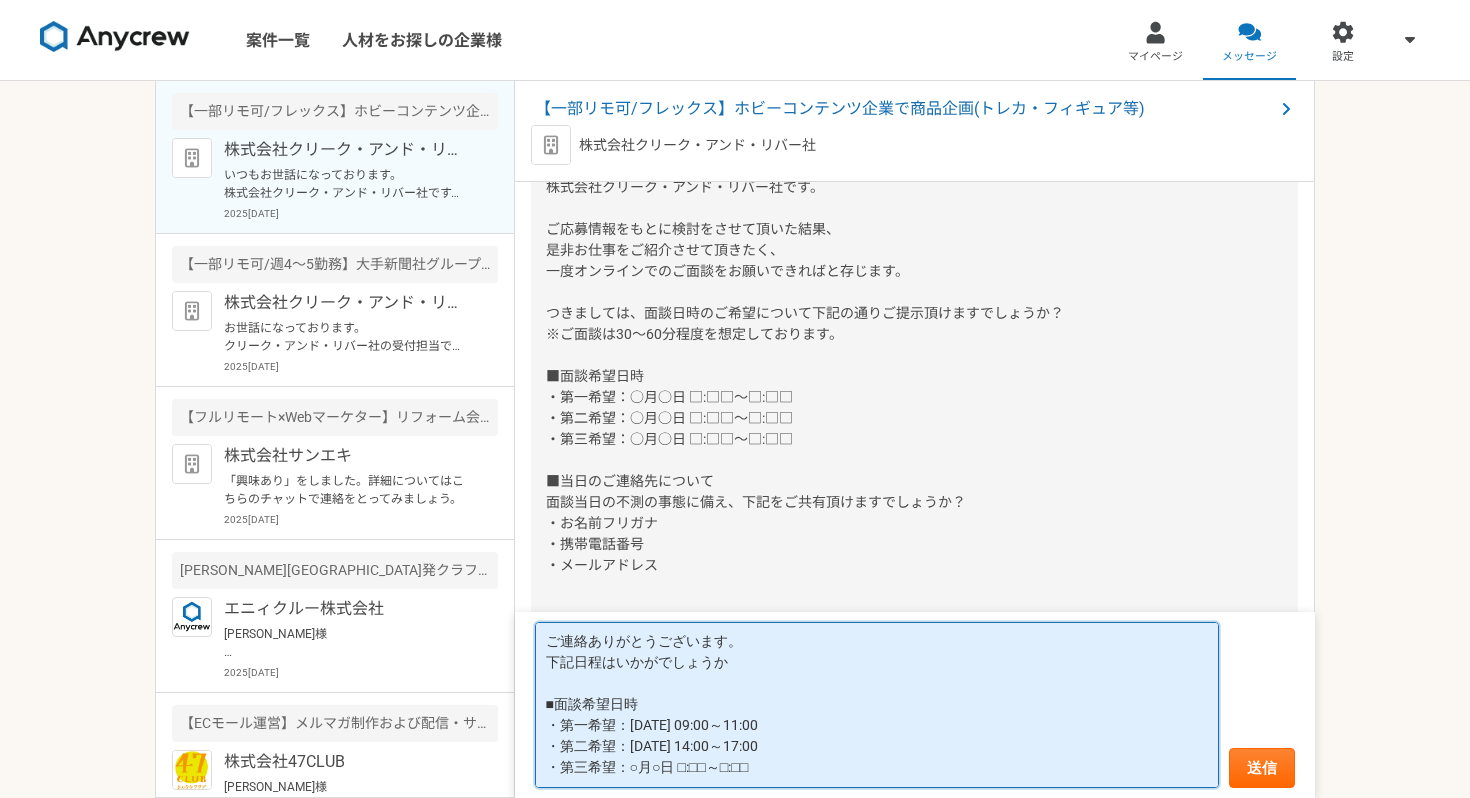 click on "ご連絡ありがとうございます。
下記日程はいかがでしょうか
■面談希望日時
・第一希望：[DATE] 09:00～11:00
・第二希望：[DATE] 14:00～17:00
・第三希望：○月○日 □:□□～□:□□" at bounding box center (877, 705) 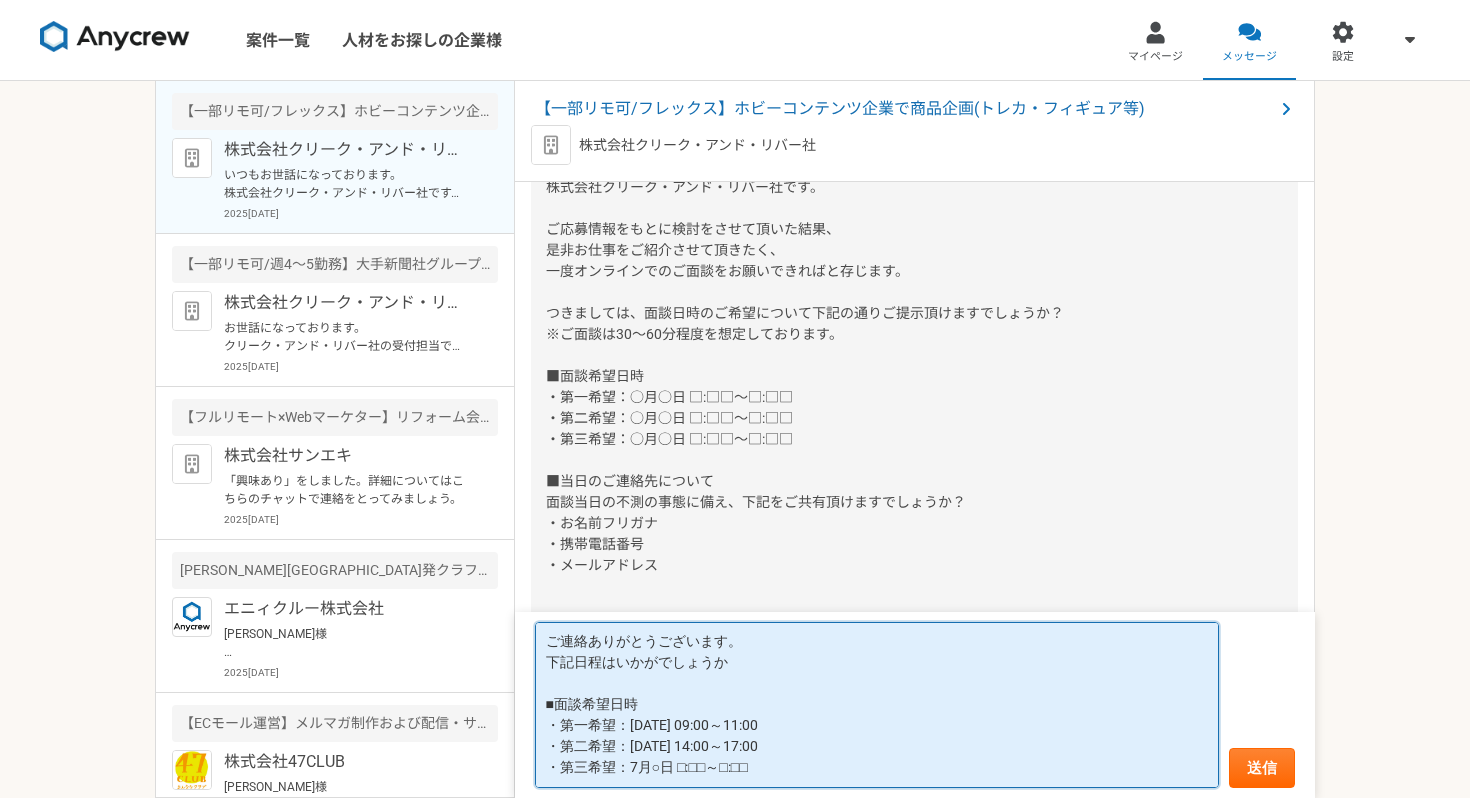click on "ご連絡ありがとうございます。
下記日程はいかがでしょうか
■面談希望日時
・第一希望：[DATE] 09:00～11:00
・第二希望：[DATE] 14:00～17:00
・第三希望：7月○日 □:□□～□:□□" at bounding box center (877, 705) 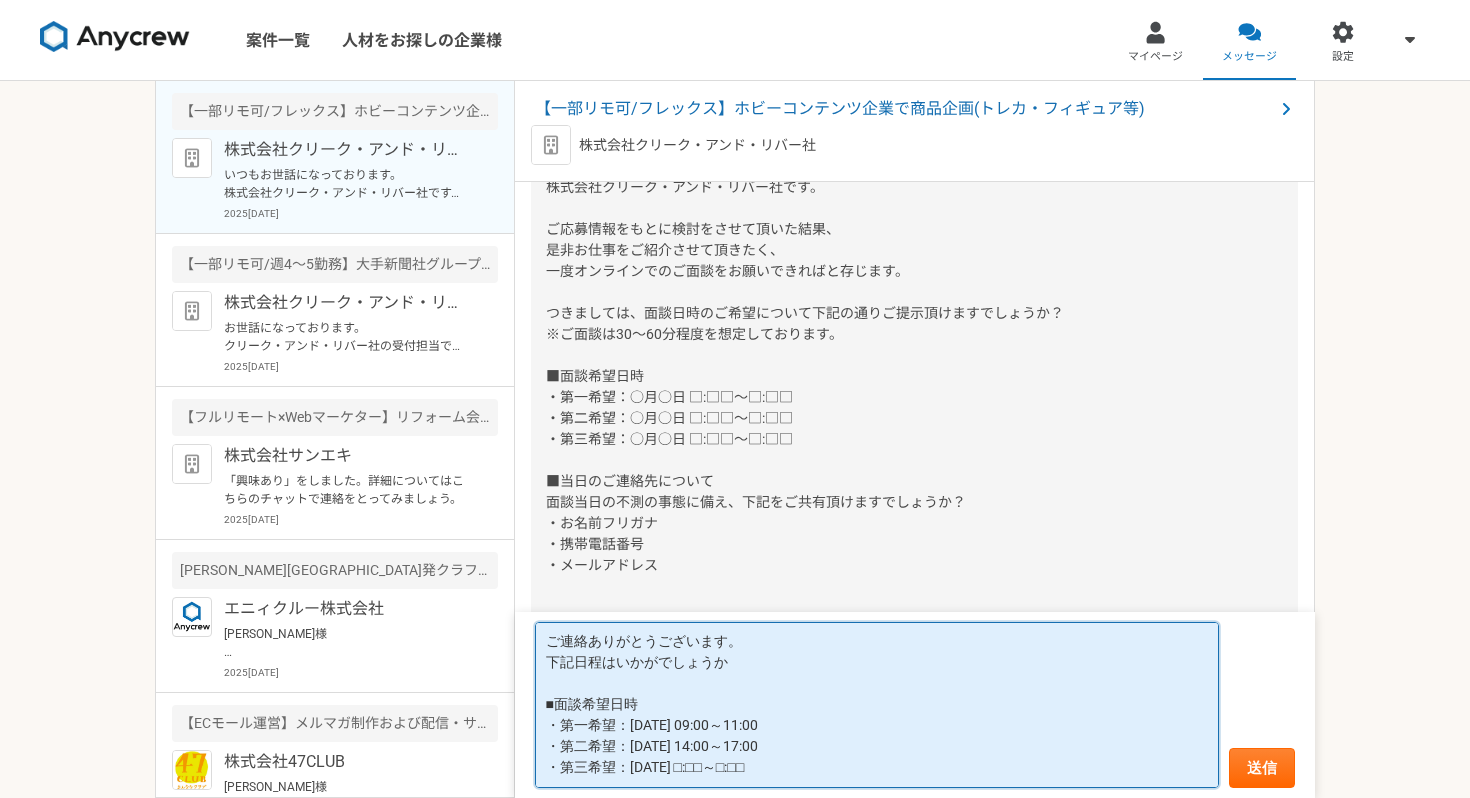 click on "ご連絡ありがとうございます。
下記日程はいかがでしょうか
■面談希望日時
・第一希望：[DATE] 09:00～11:00
・第二希望：[DATE] 14:00～17:00
・第三希望：[DATE] □:□□～□:□□" at bounding box center (877, 705) 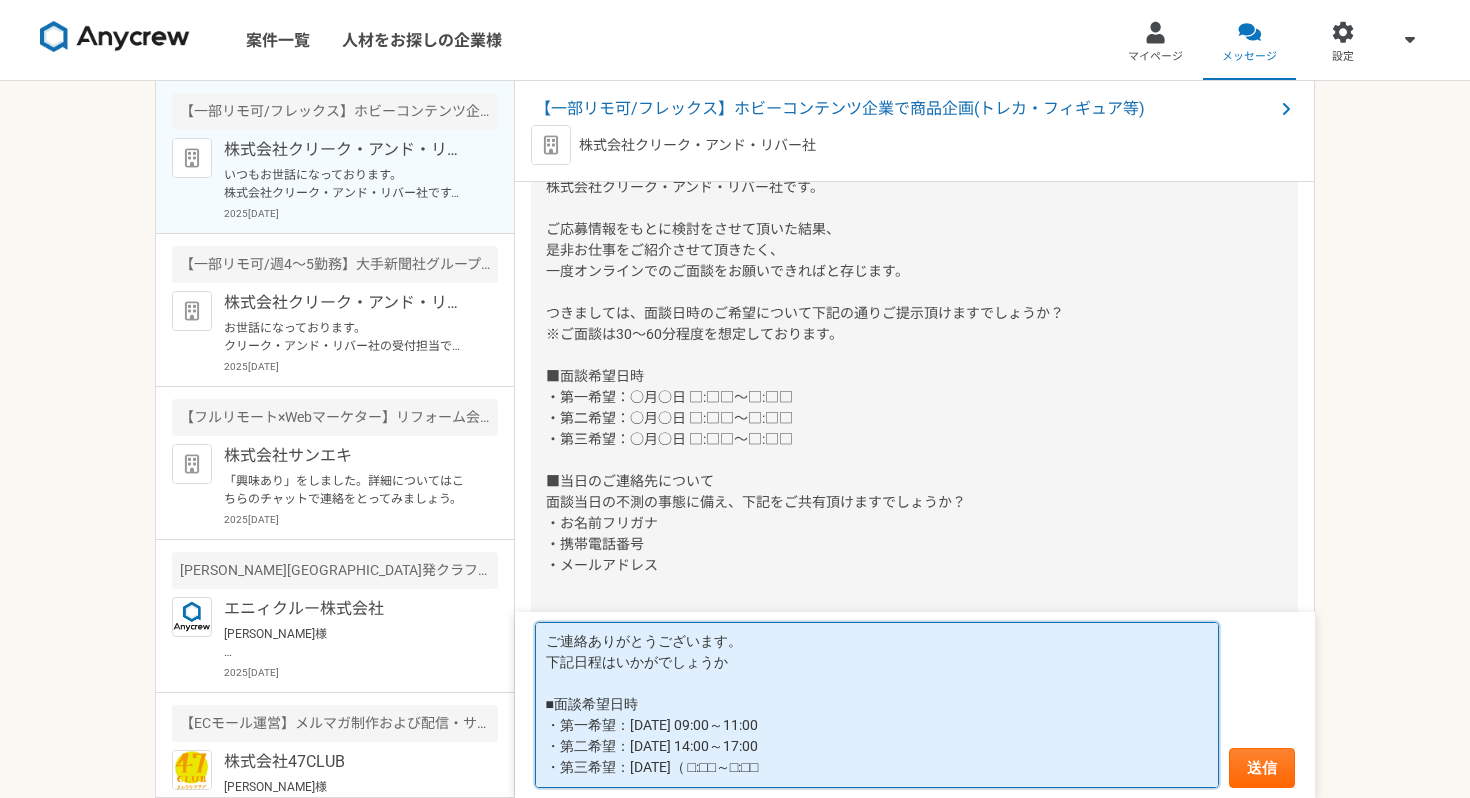 click on "ご連絡ありがとうございます。
下記日程はいかがでしょうか
■面談希望日時
・第一希望：[DATE] 09:00～11:00
・第二希望：[DATE] 14:00～17:00
・第三希望：[DATE]（ □:□□～□:□□" at bounding box center [877, 705] 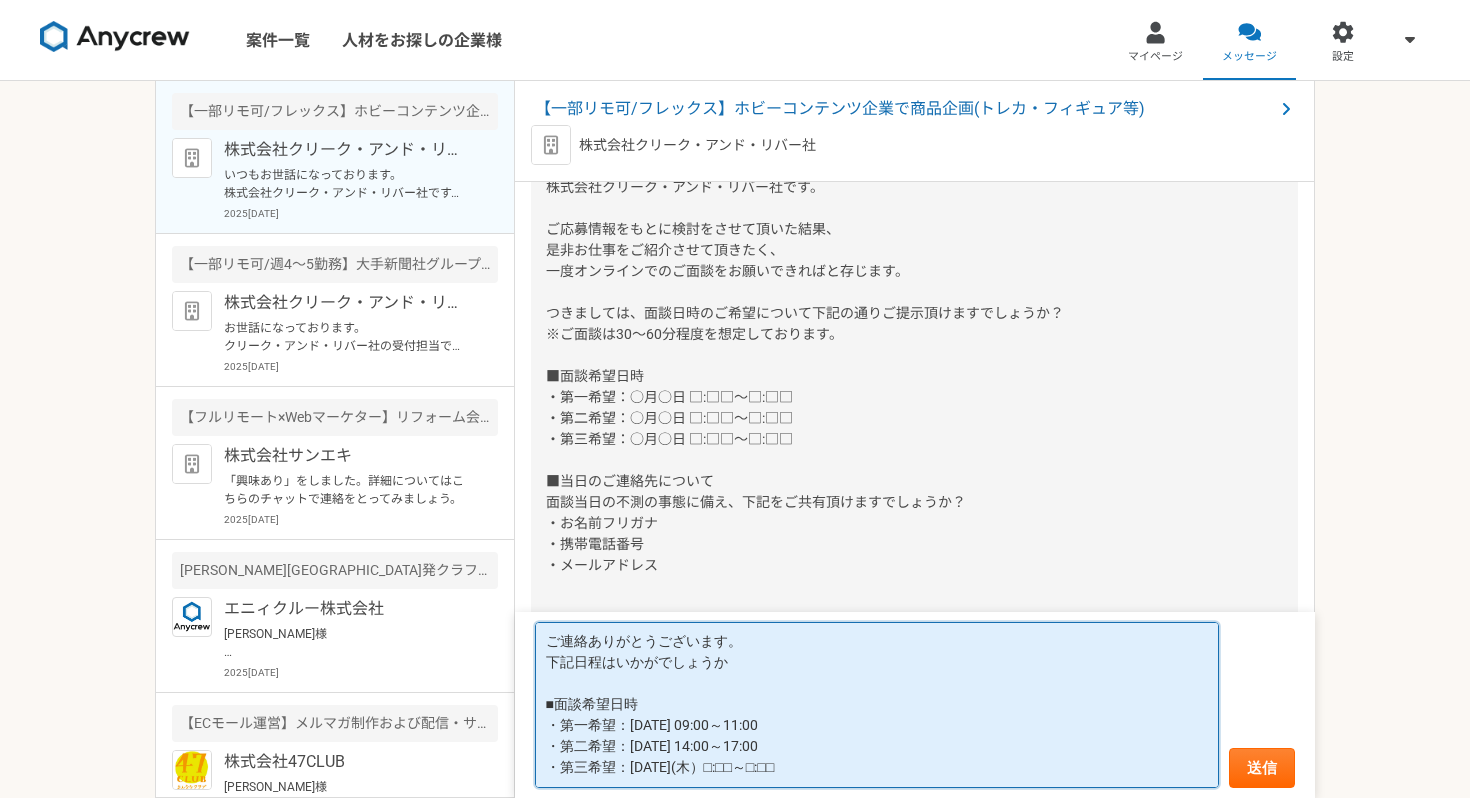 drag, startPoint x: 716, startPoint y: 767, endPoint x: 815, endPoint y: 767, distance: 99 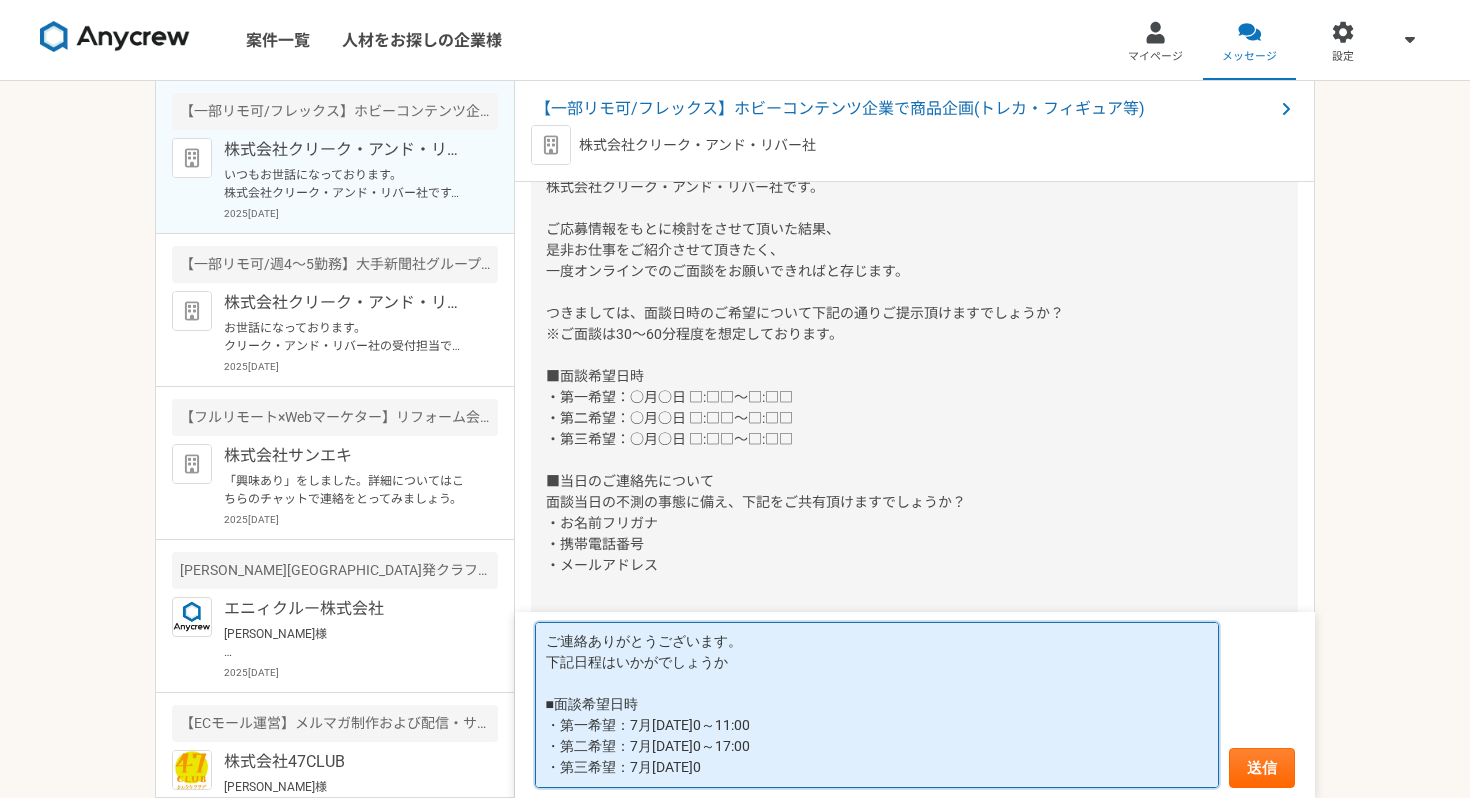 click on "ご連絡ありがとうございます。
下記日程はいかがでしょうか
■面談希望日時
・第一希望：7月[DATE]0～11:00
・第二希望：7月[DATE]0～17:00
・第三希望：7月[DATE]0" at bounding box center [877, 705] 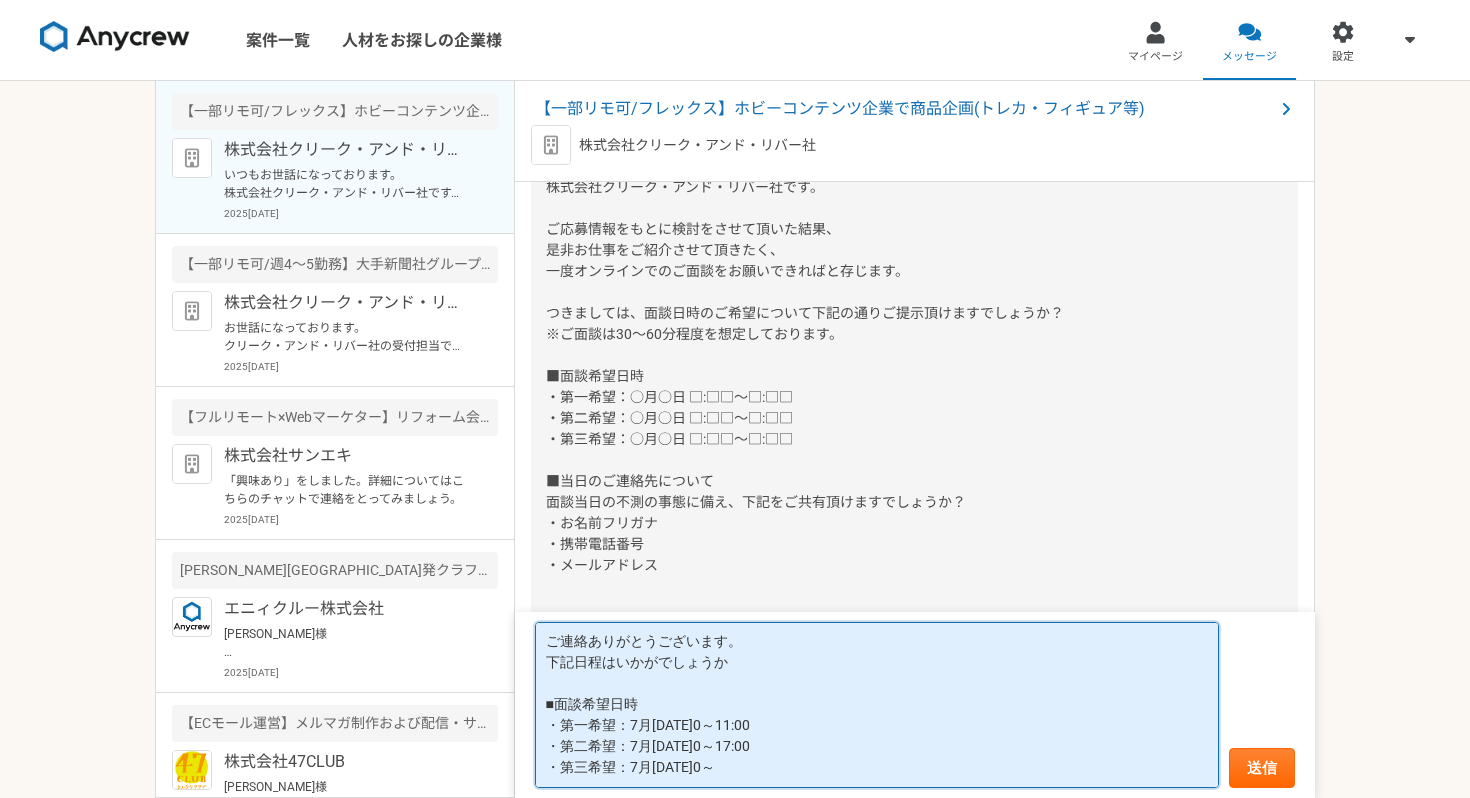 click on "ご連絡ありがとうございます。
下記日程はいかがでしょうか
■面談希望日時
・第一希望：7月[DATE]0～11:00
・第二希望：7月[DATE]0～17:00
・第三希望：7月[DATE]0～" at bounding box center (877, 705) 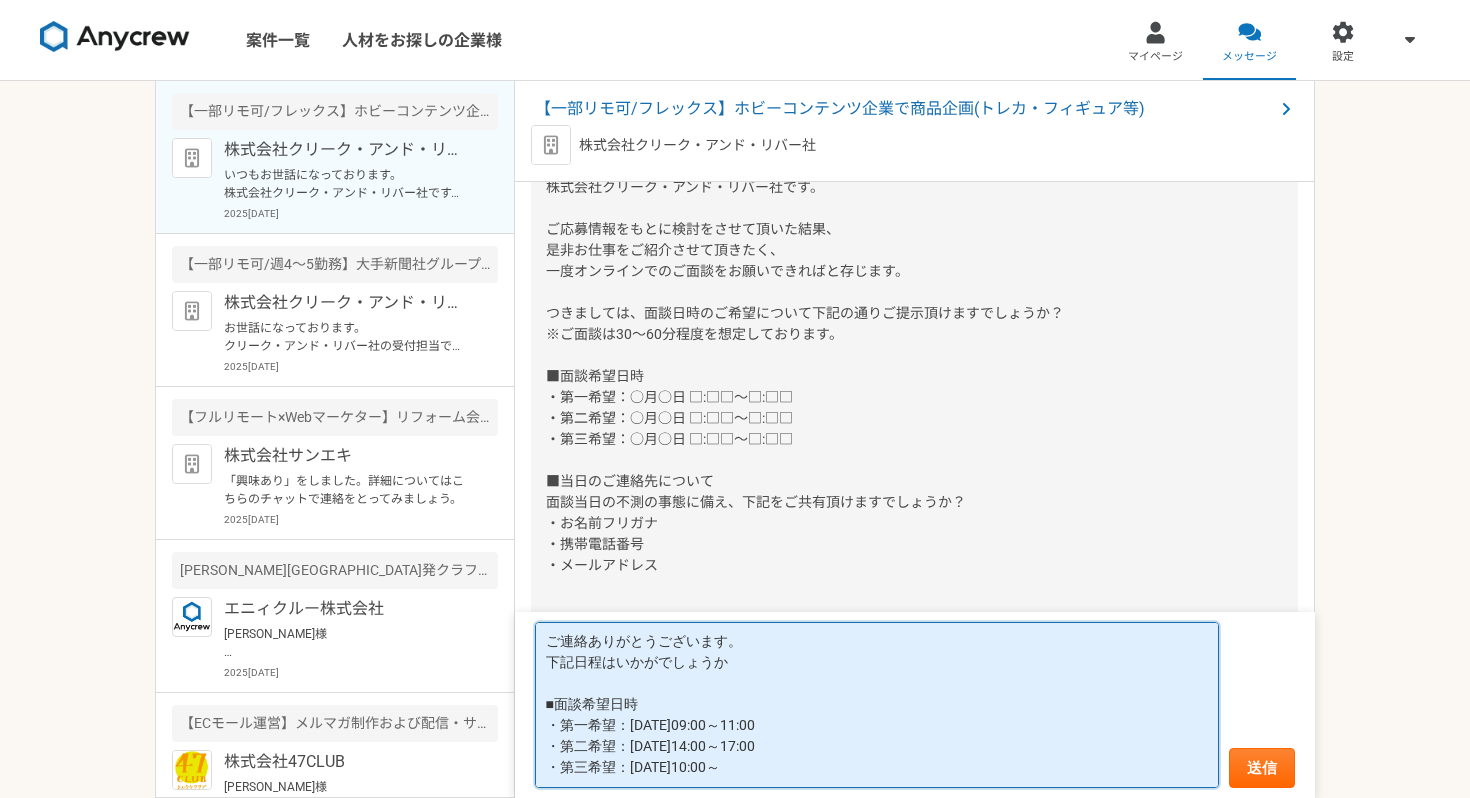 click on "ご連絡ありがとうございます。
下記日程はいかがでしょうか
■面談希望日時
・第一希望：[DATE]09:00～11:00
・第二希望：[DATE]14:00～17:00
・第三希望：[DATE]10:00～" at bounding box center [877, 705] 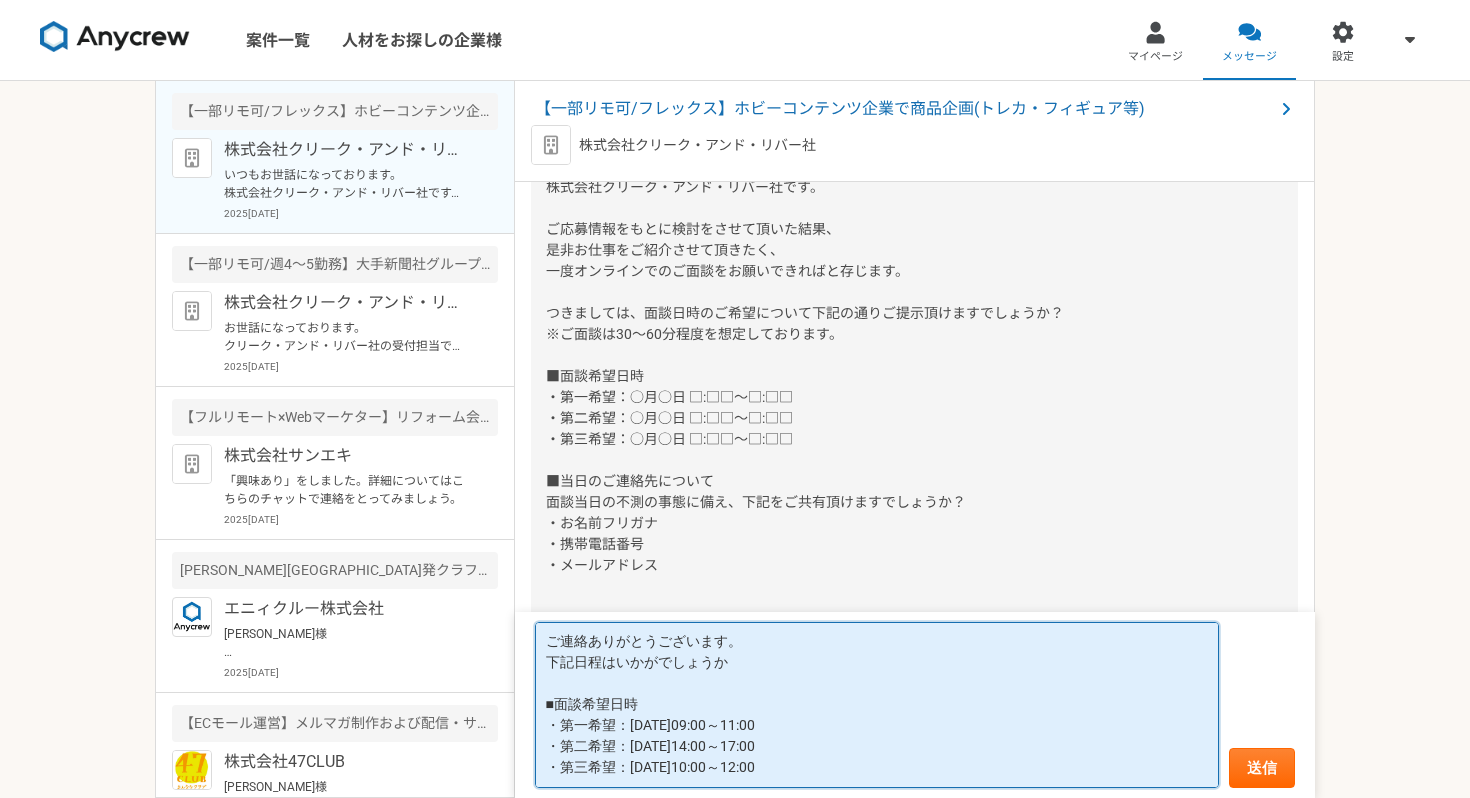 drag, startPoint x: 806, startPoint y: 766, endPoint x: 543, endPoint y: 773, distance: 263.09314 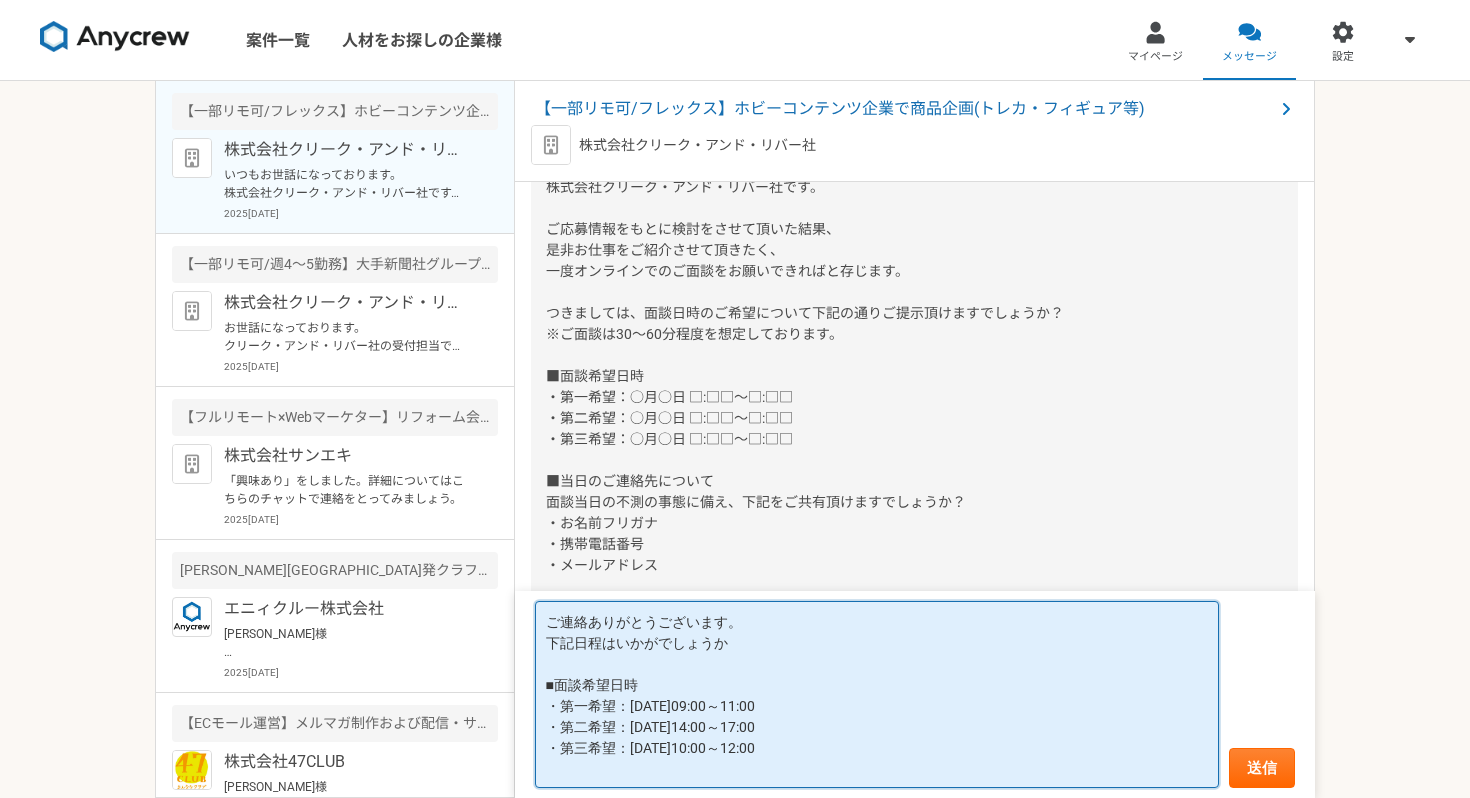 paste on "・第三希望：[DATE]10:00～12:00" 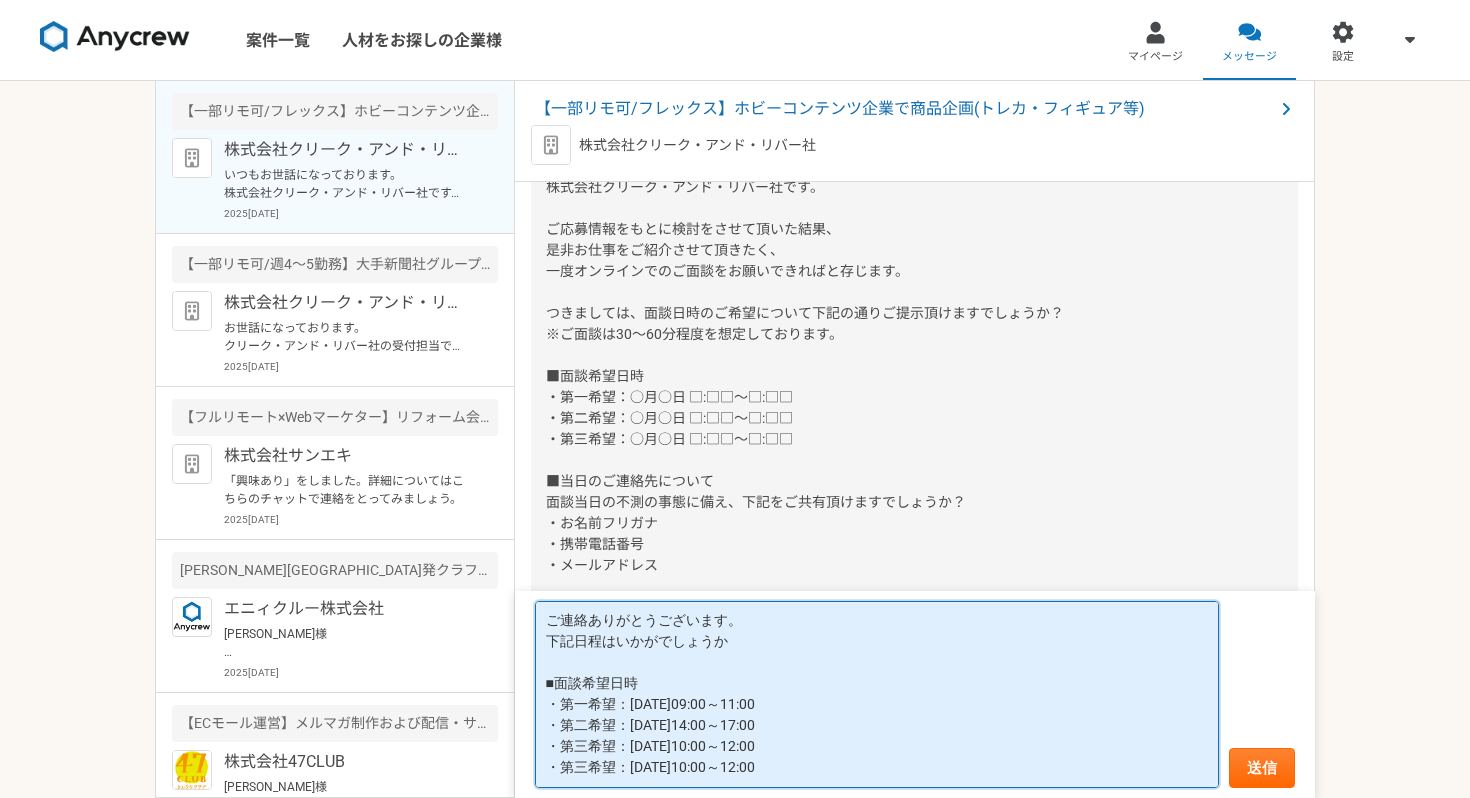 click on "ご連絡ありがとうございます。
下記日程はいかがでしょうか
■面談希望日時
・第一希望：[DATE]09:00～11:00
・第二希望：[DATE]14:00～17:00
・第三希望：[DATE]10:00～12:00
・第三希望：[DATE]10:00～12:00" at bounding box center [877, 694] 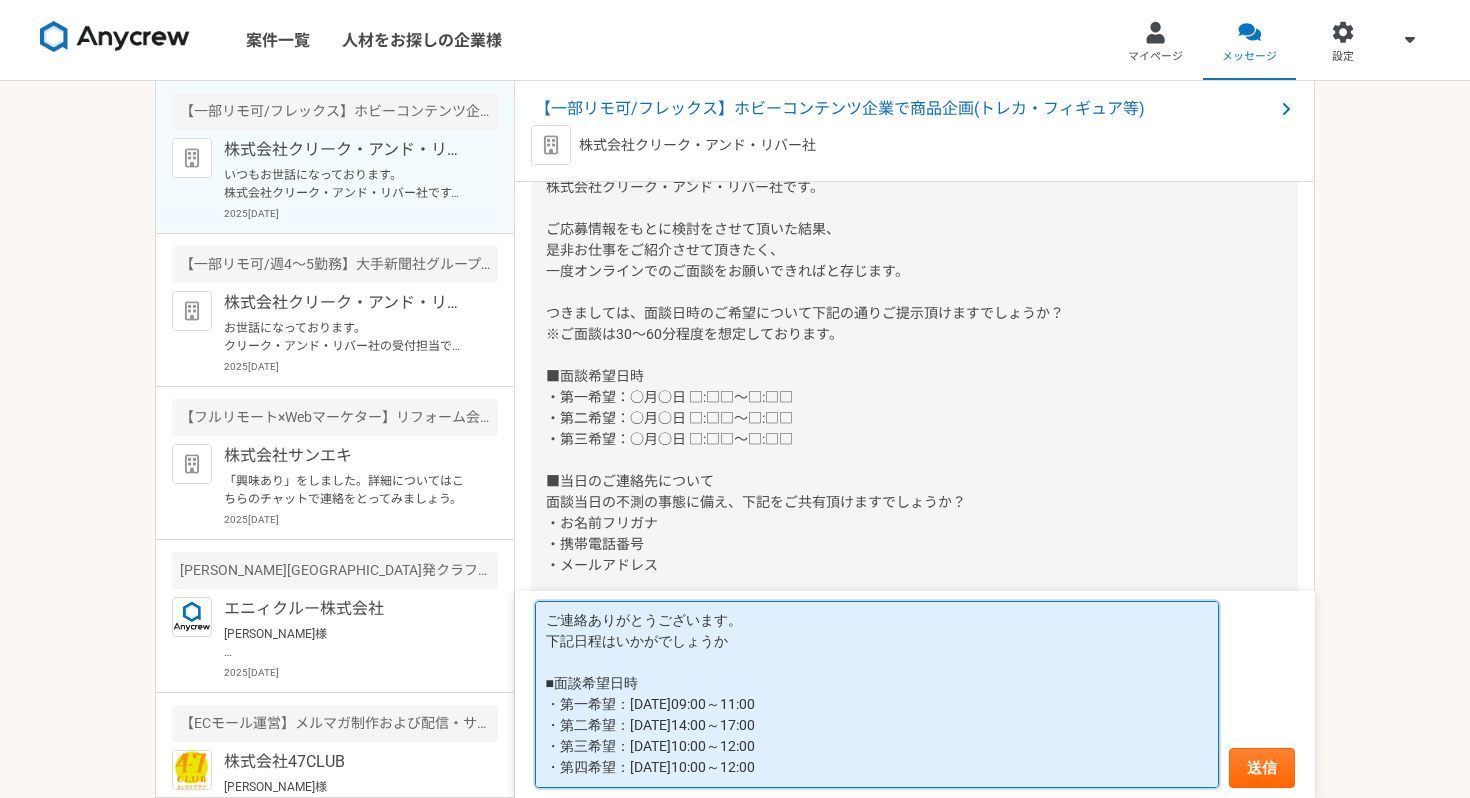 click on "ご連絡ありがとうございます。
下記日程はいかがでしょうか
■面談希望日時
・第一希望：[DATE]09:00～11:00
・第二希望：[DATE]14:00～17:00
・第三希望：[DATE]10:00～12:00
・第四希望：[DATE]10:00～12:00" at bounding box center [877, 694] 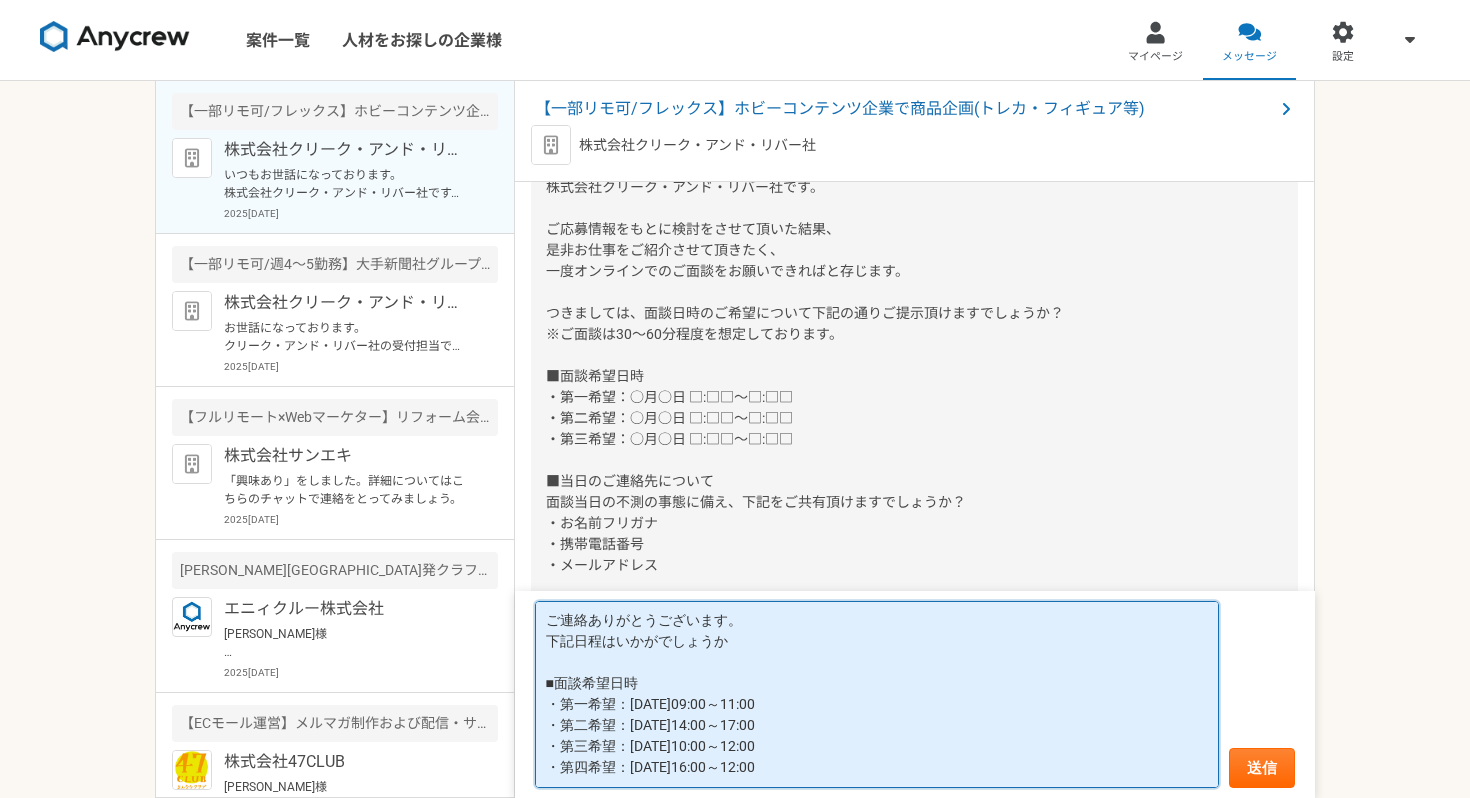 click on "ご連絡ありがとうございます。
下記日程はいかがでしょうか
■面談希望日時
・第一希望：[DATE]09:00～11:00
・第二希望：[DATE]14:00～17:00
・第三希望：[DATE]10:00～12:00
・第四希望：[DATE]16:00～12:00" at bounding box center (877, 694) 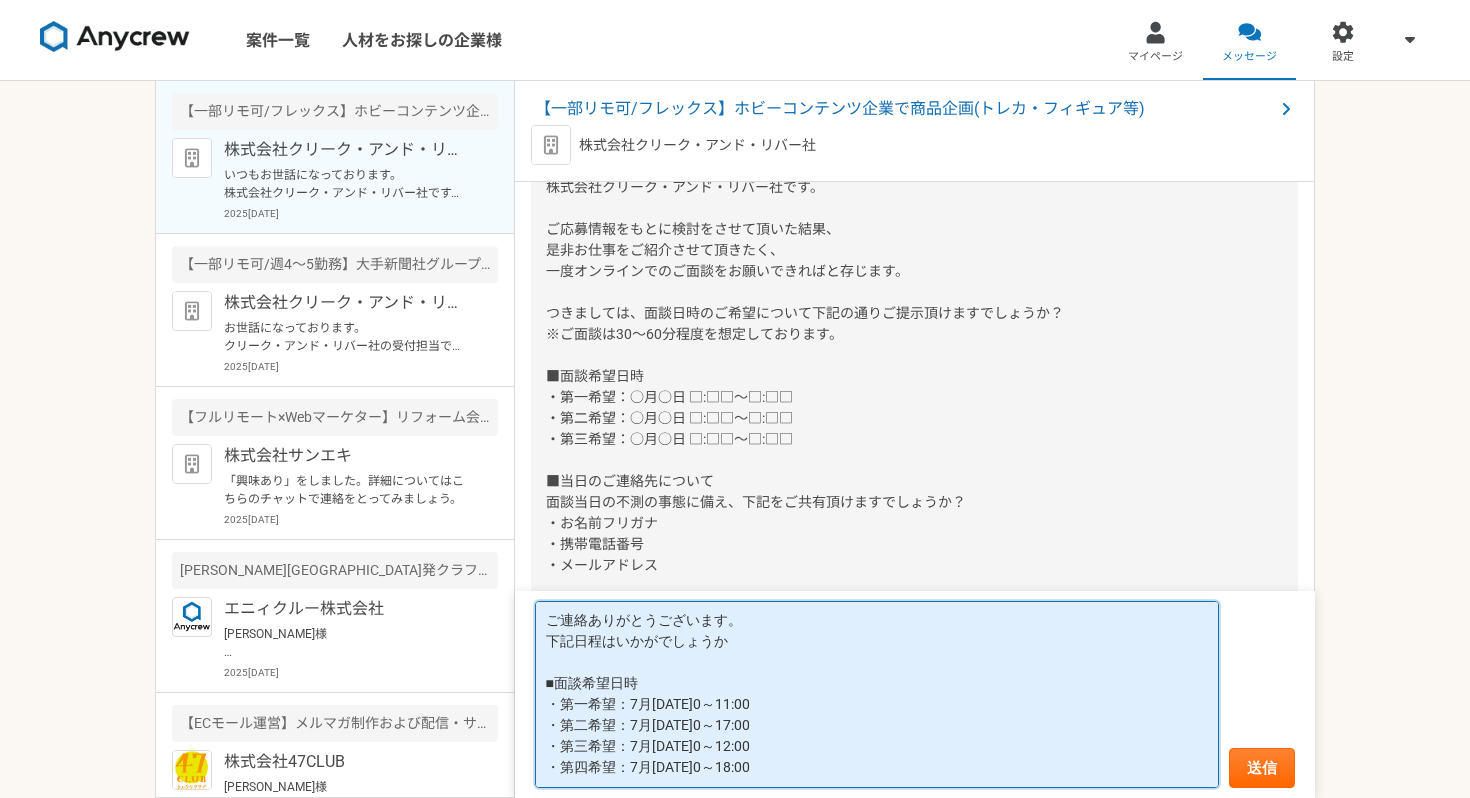 click on "ご連絡ありがとうございます。
下記日程はいかがでしょうか
■面談希望日時
・第一希望：7月[DATE]0～11:00
・第二希望：7月[DATE]0～17:00
・第三希望：7月[DATE]0～12:00
・第四希望：7月[DATE]0～18:00" at bounding box center [877, 694] 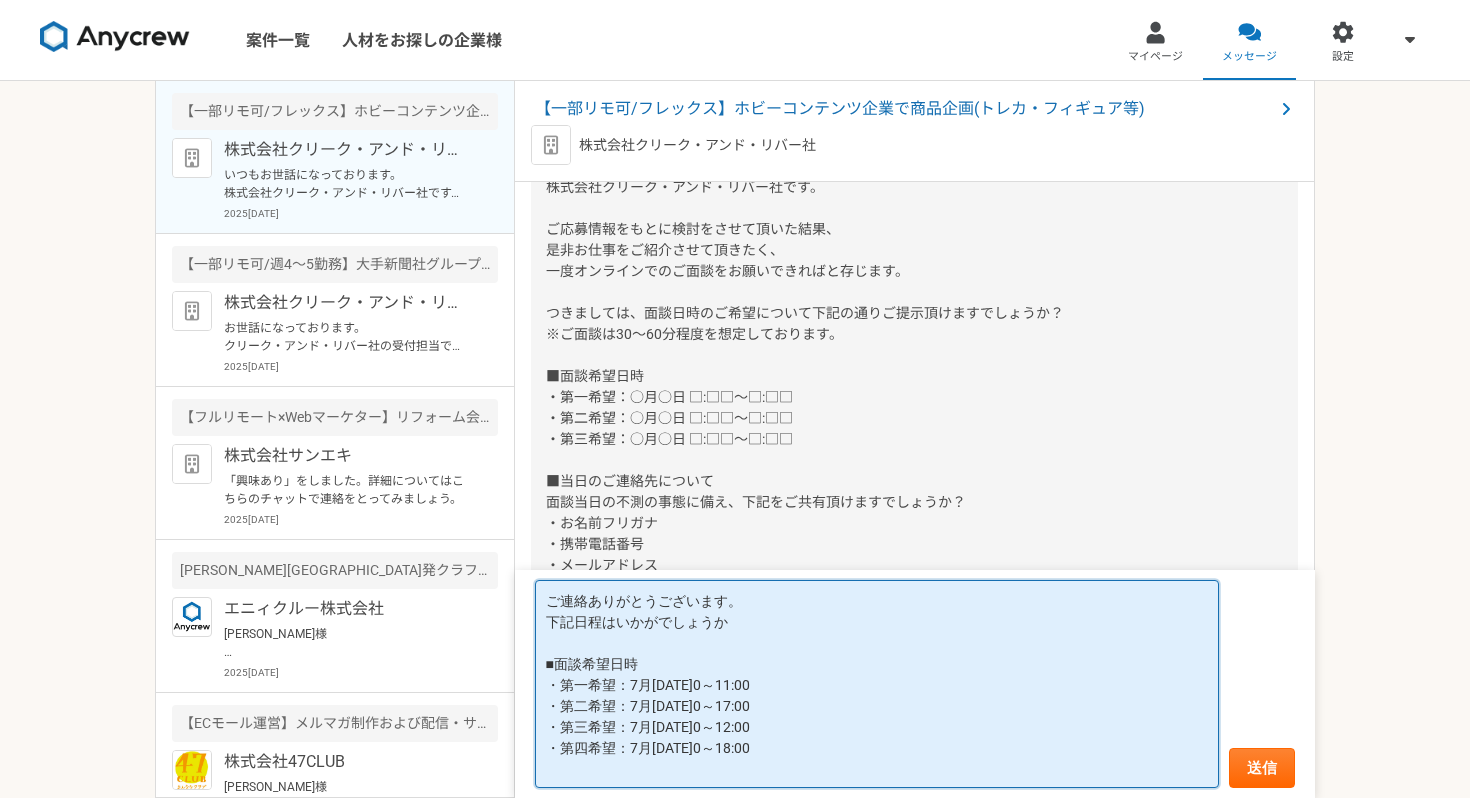 paste on "・第四希望：7月[DATE]0～18:00" 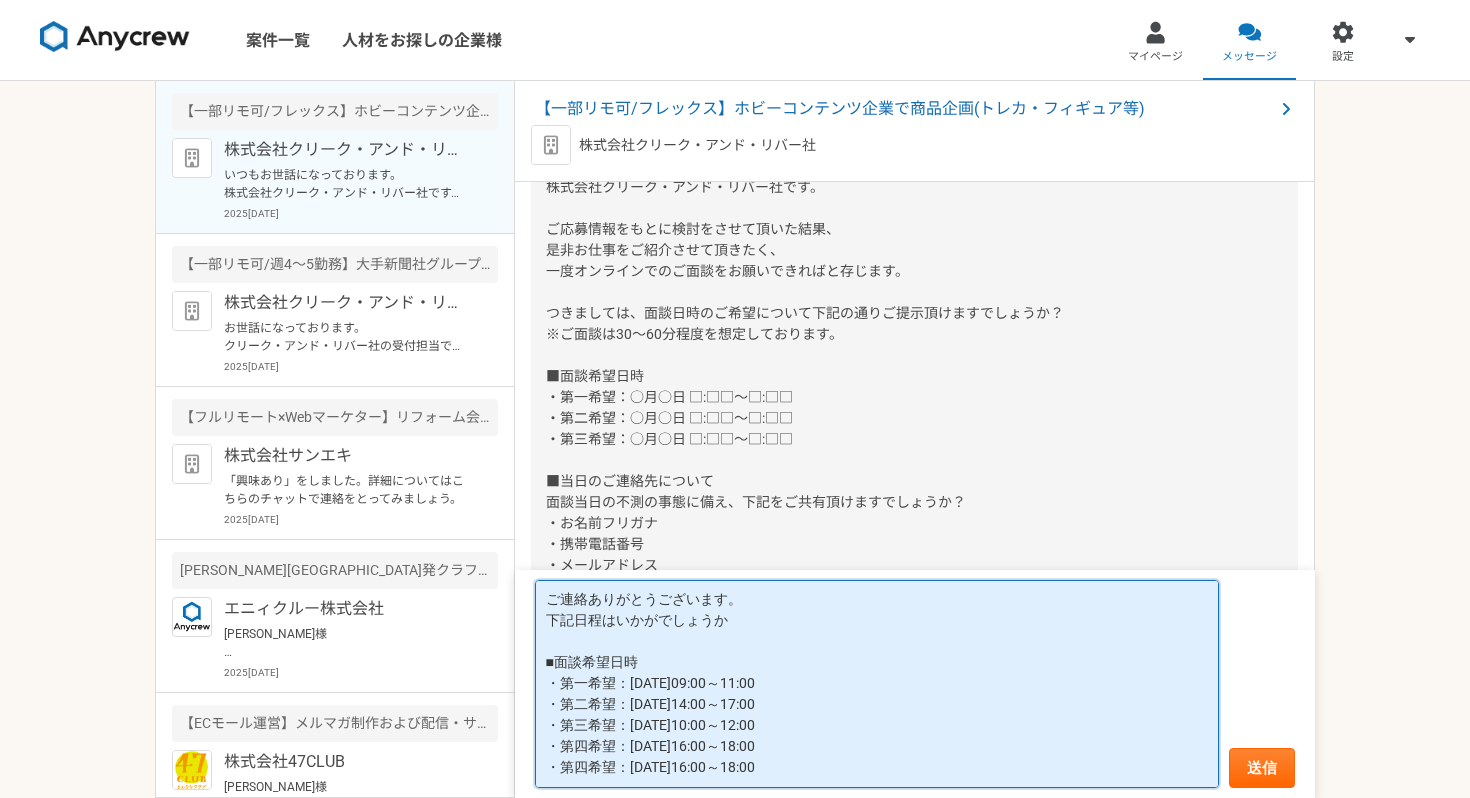 click on "ご連絡ありがとうございます。
下記日程はいかがでしょうか
■面談希望日時
・第一希望：[DATE]09:00～11:00
・第二希望：[DATE]14:00～17:00
・第三希望：[DATE]10:00～12:00
・第四希望：[DATE]16:00～18:00
・第四希望：[DATE]16:00～18:00" at bounding box center (877, 684) 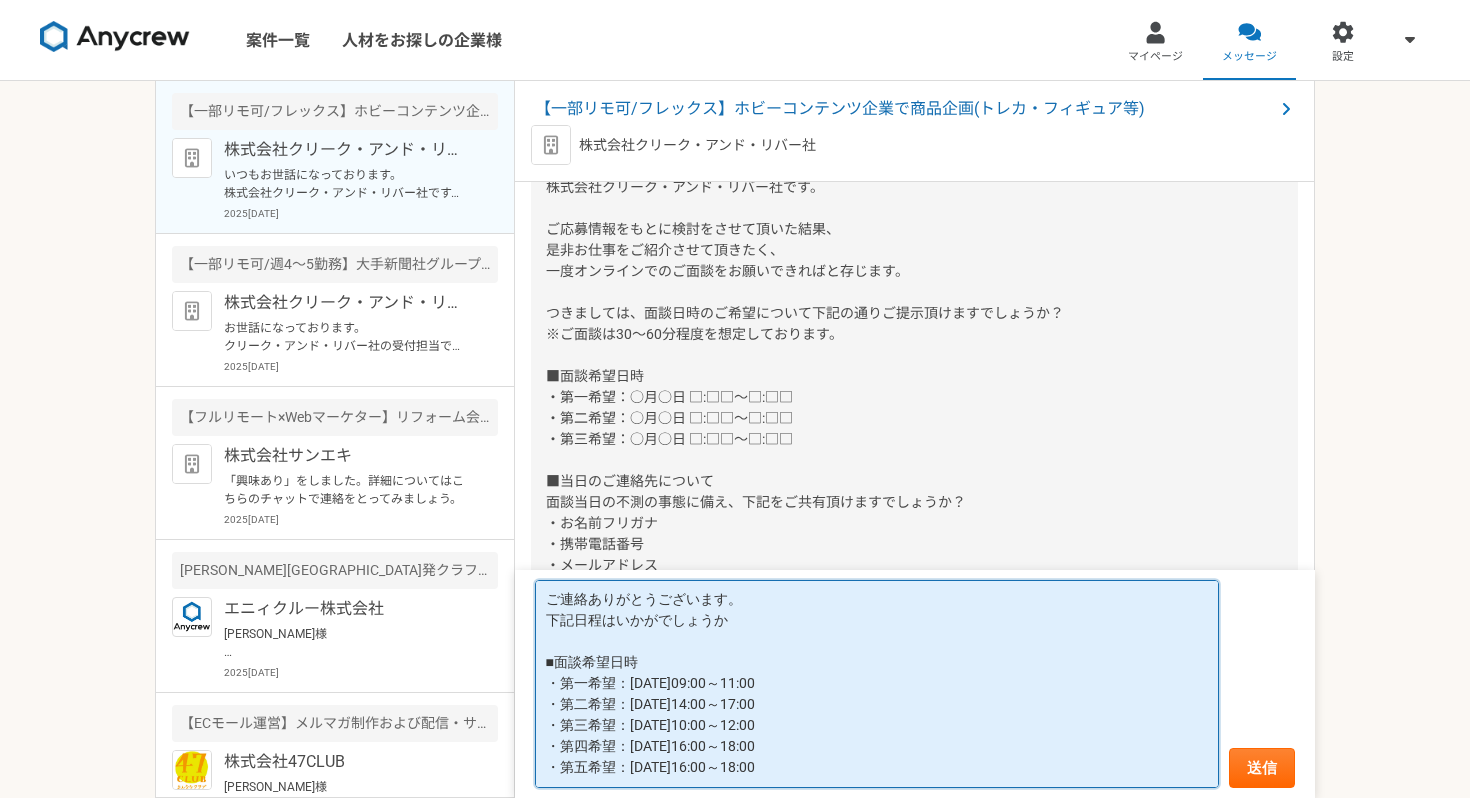 click on "ご連絡ありがとうございます。
下記日程はいかがでしょうか
■面談希望日時
・第一希望：[DATE]09:00～11:00
・第二希望：[DATE]14:00～17:00
・第三希望：[DATE]10:00～12:00
・第四希望：[DATE]16:00～18:00
・第五希望：[DATE]16:00～18:00" at bounding box center (877, 684) 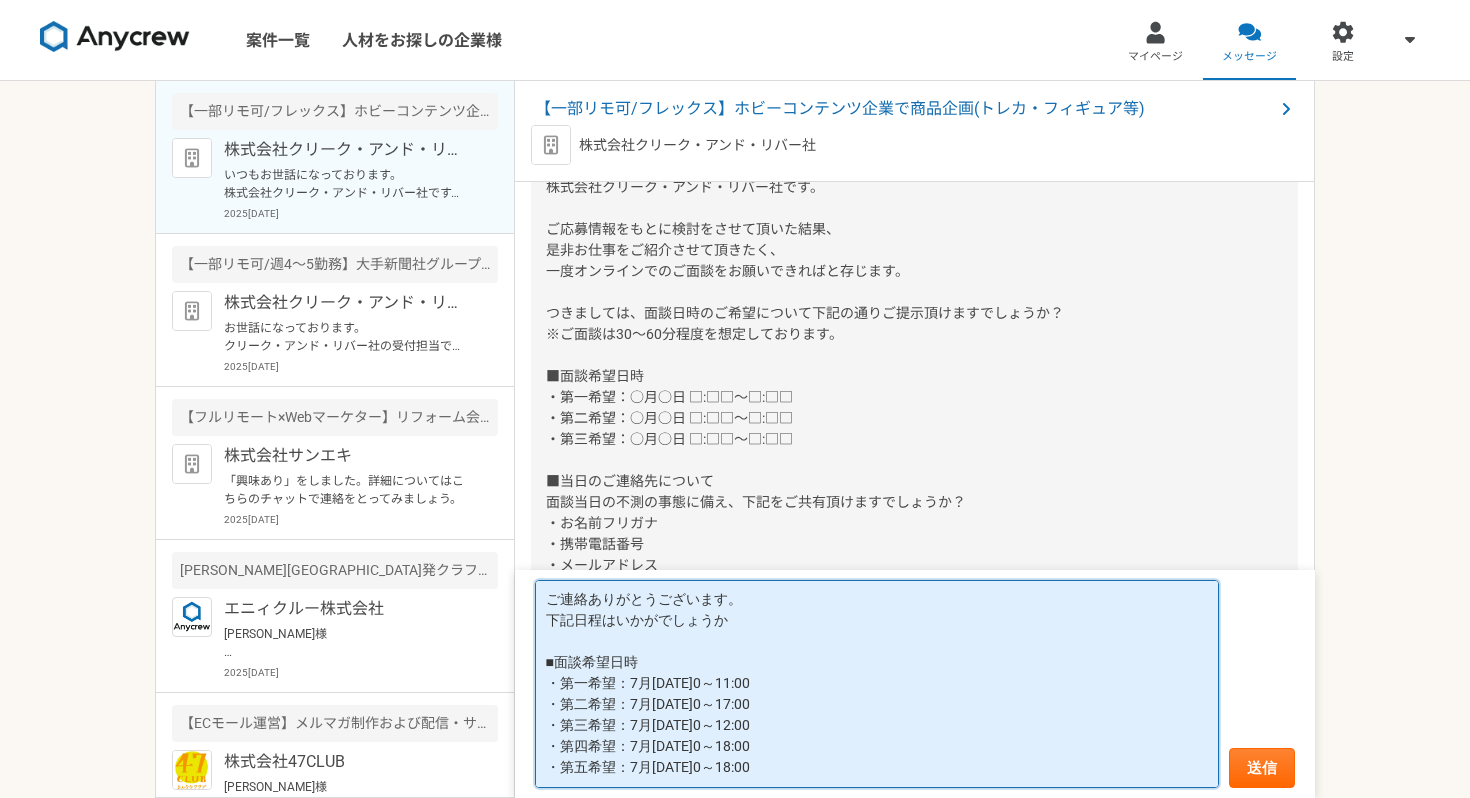 click on "ご連絡ありがとうございます。
下記日程はいかがでしょうか
■面談希望日時
・第一希望：7月[DATE]0～11:00
・第二希望：7月[DATE]0～17:00
・第三希望：7月[DATE]0～12:00
・第四希望：7月[DATE]0～18:00
・第五希望：7月[DATE]0～18:00" at bounding box center (877, 684) 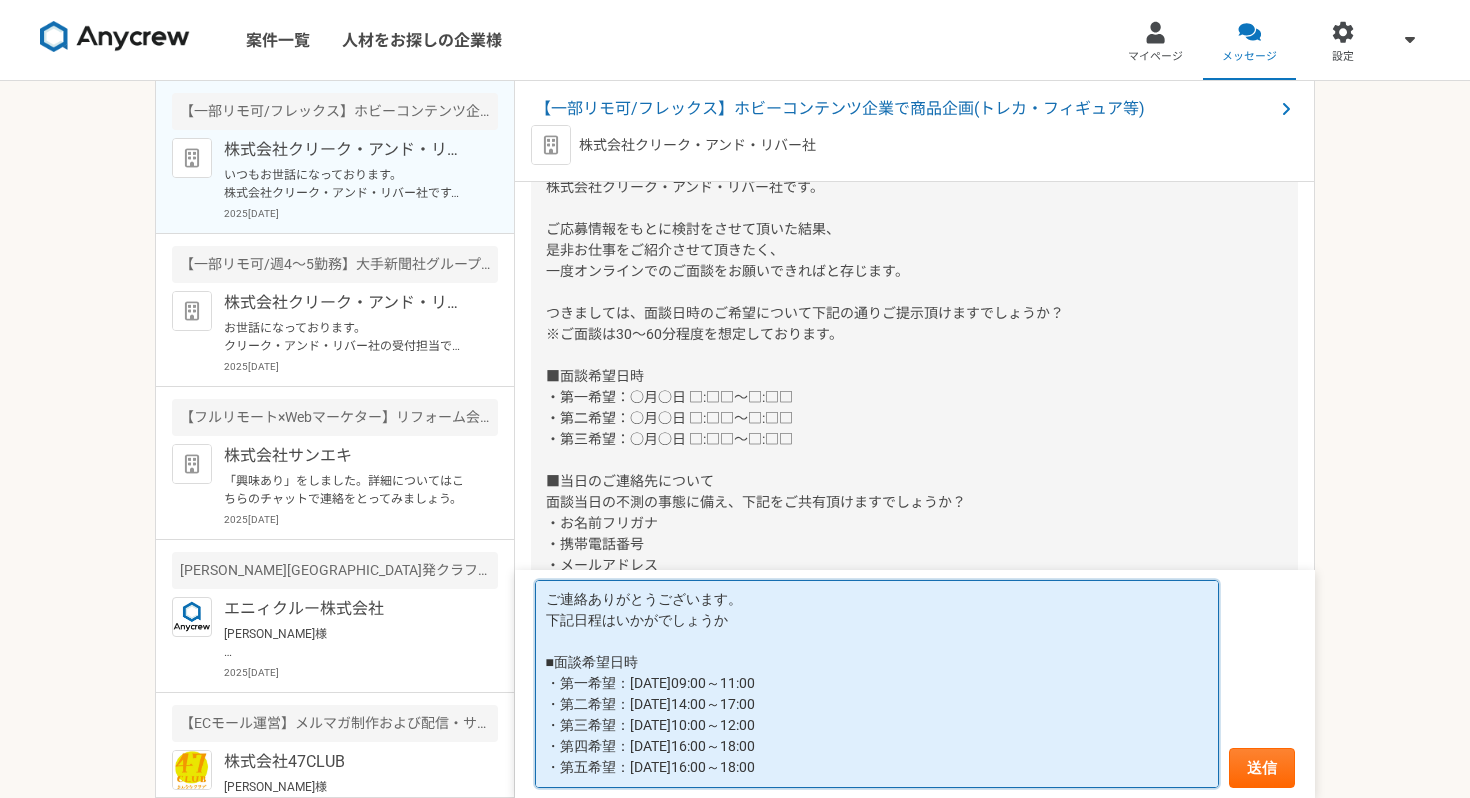 click on "ご連絡ありがとうございます。
下記日程はいかがでしょうか
■面談希望日時
・第一希望：[DATE]09:00～11:00
・第二希望：[DATE]14:00～17:00
・第三希望：[DATE]10:00～12:00
・第四希望：[DATE]16:00～18:00
・第五希望：[DATE]16:00～18:00" at bounding box center (877, 684) 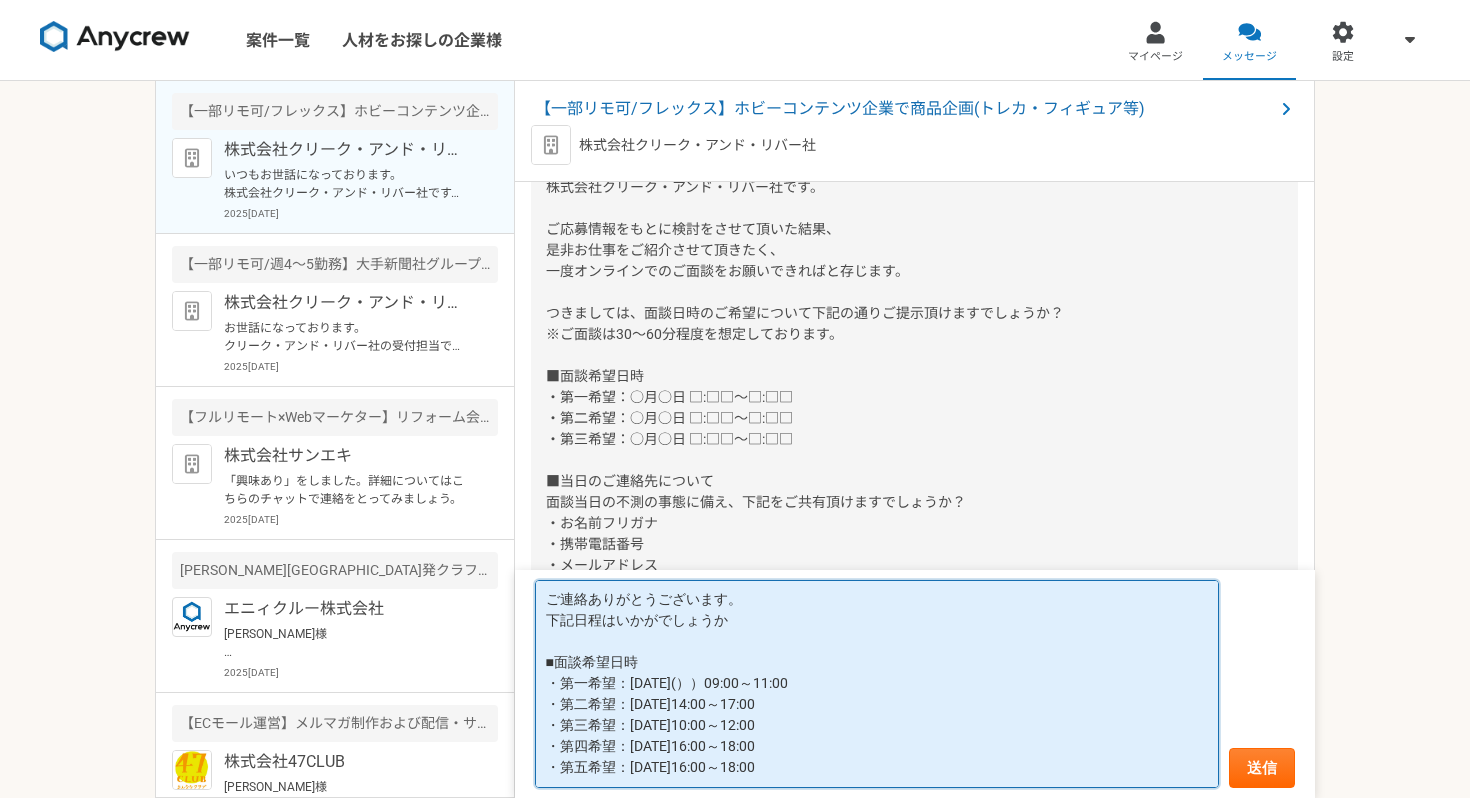click on "ご連絡ありがとうございます。
下記日程はいかがでしょうか
■面談希望日時
・第一希望：[DATE](））09:00～11:00
・第二希望：[DATE]14:00～17:00
・第三希望：[DATE]10:00～12:00
・第四希望：[DATE]16:00～18:00
・第五希望：[DATE]16:00～18:00" at bounding box center [877, 684] 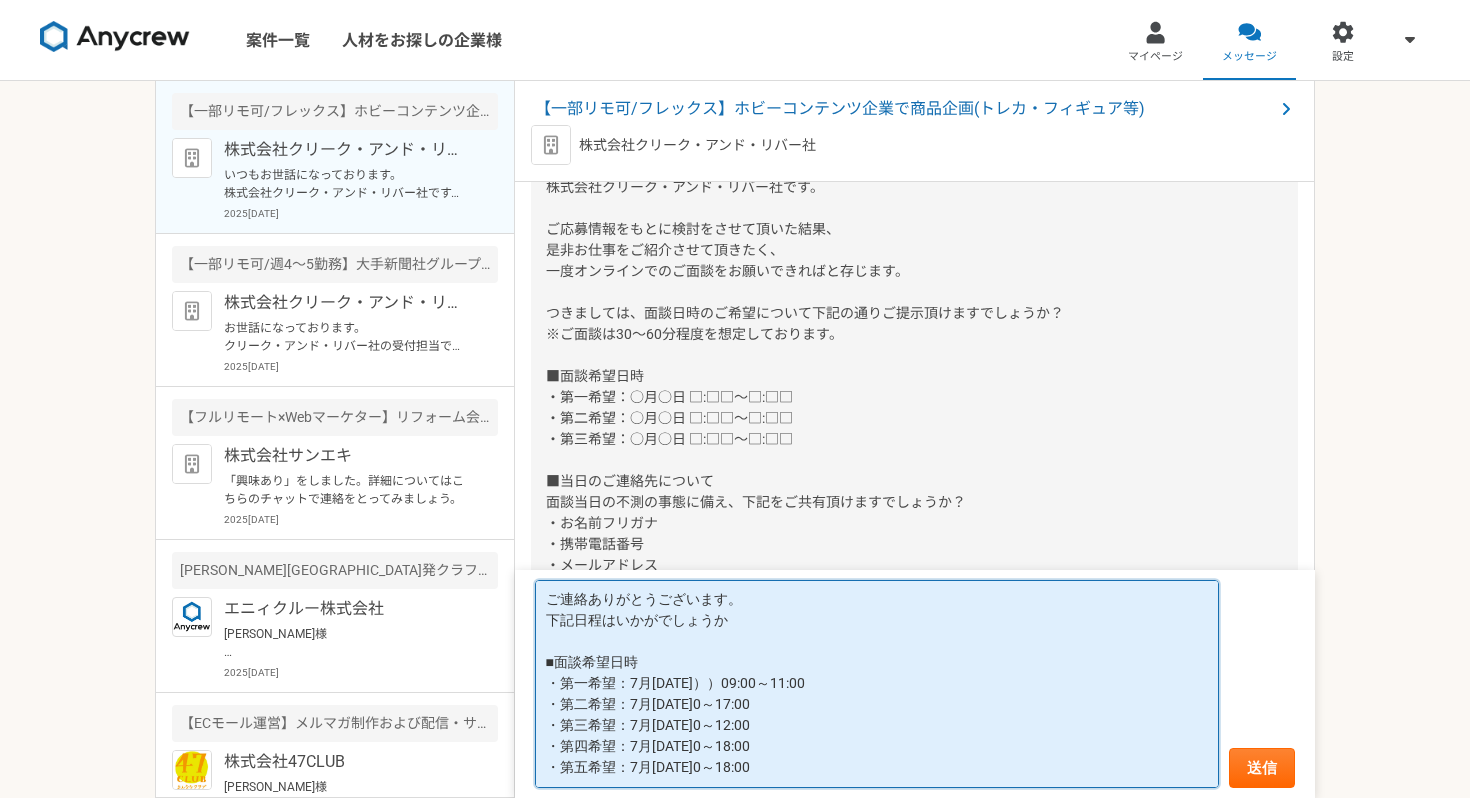 click on "ご連絡ありがとうございます。
下記日程はいかがでしょうか
■面談希望日時
・第一希望：7月[DATE]））09:00～11:00
・第二希望：7月[DATE]0～17:00
・第三希望：7月[DATE]0～12:00
・第四希望：7月[DATE]0～18:00
・第五希望：7月[DATE]0～18:00" at bounding box center (877, 684) 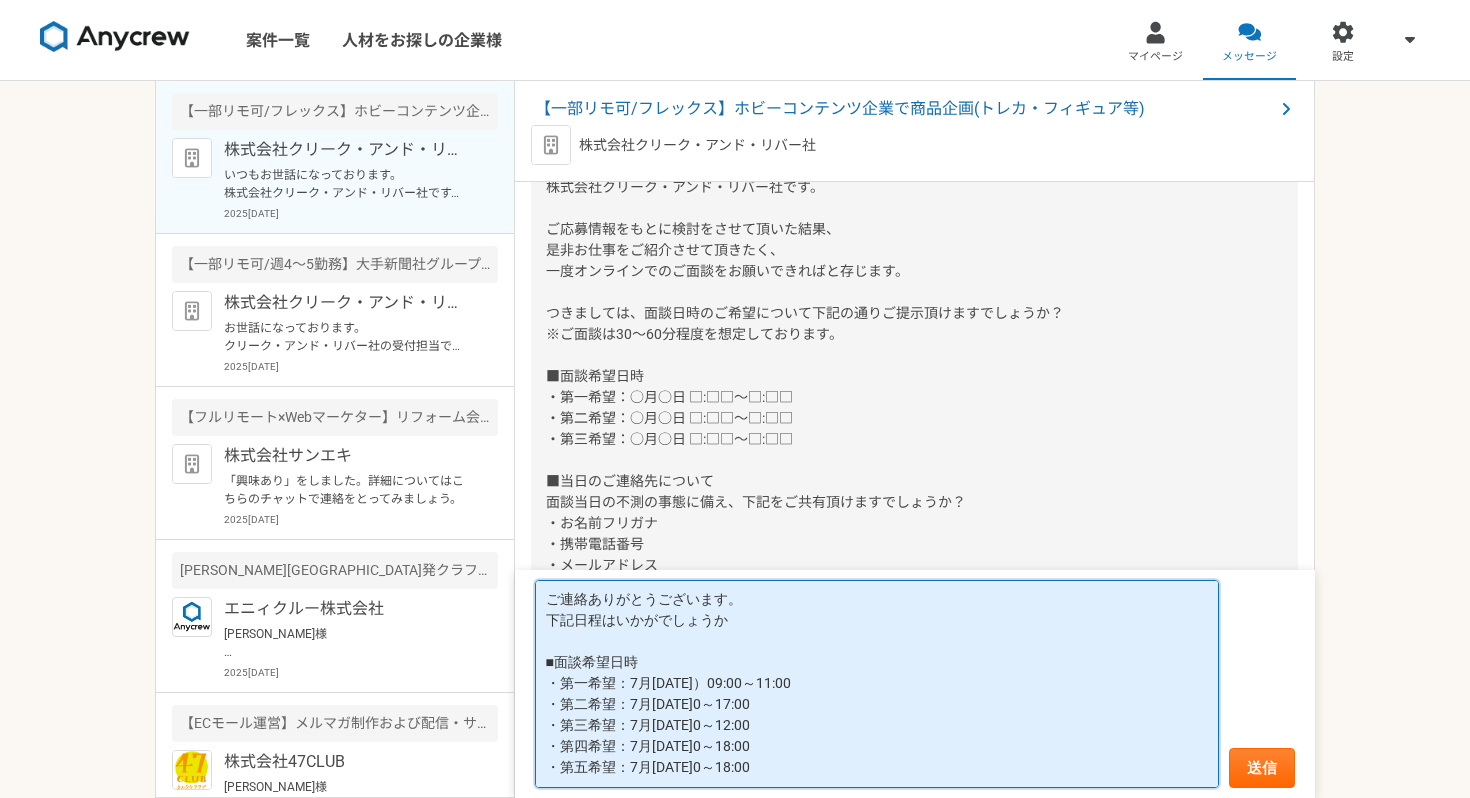 click on "ご連絡ありがとうございます。
下記日程はいかがでしょうか
■面談希望日時
・第一希望：7月[DATE]）09:00～11:00
・第二希望：7月[DATE]0～17:00
・第三希望：7月[DATE]0～12:00
・第四希望：7月[DATE]0～18:00
・第五希望：7月[DATE]0～18:00" at bounding box center [877, 684] 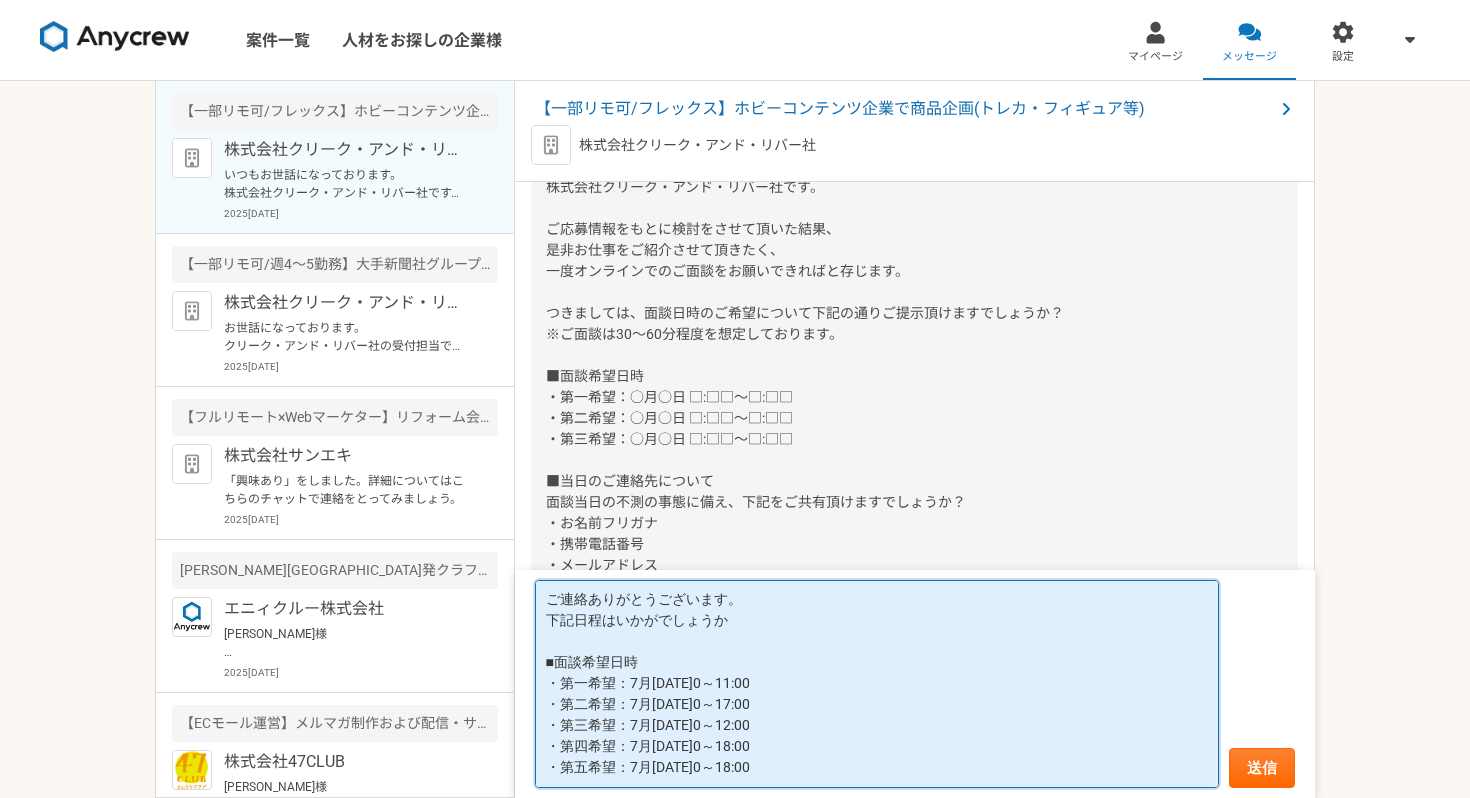 click on "ご連絡ありがとうございます。
下記日程はいかがでしょうか
■面談希望日時
・第一希望：7月[DATE]0～11:00
・第二希望：7月[DATE]0～17:00
・第三希望：7月[DATE]0～12:00
・第四希望：7月[DATE]0～18:00
・第五希望：7月[DATE]0～18:00" at bounding box center (877, 684) 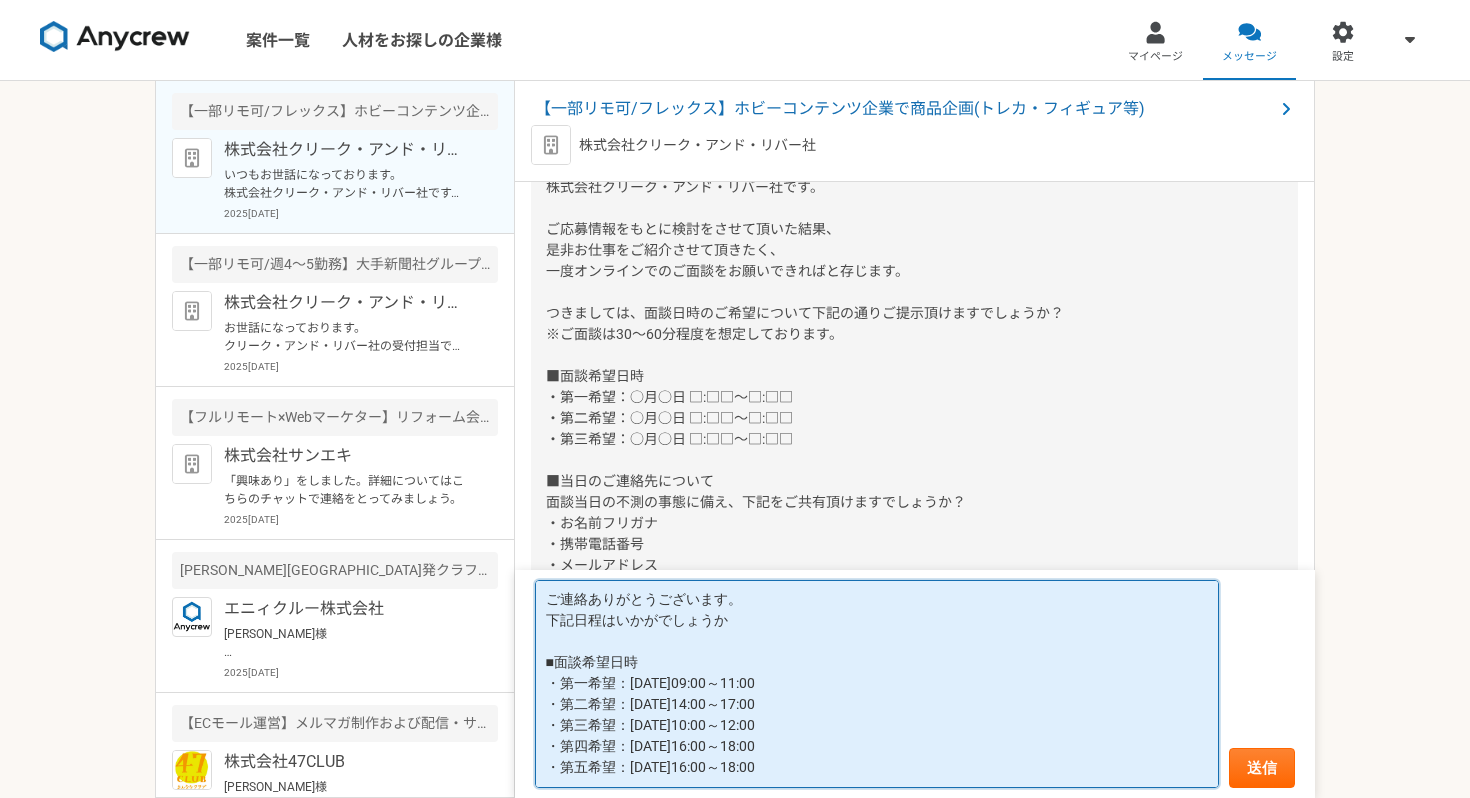 click on "ご連絡ありがとうございます。
下記日程はいかがでしょうか
■面談希望日時
・第一希望：[DATE]09:00～11:00
・第二希望：[DATE]14:00～17:00
・第三希望：[DATE]10:00～12:00
・第四希望：[DATE]16:00～18:00
・第五希望：[DATE]16:00～18:00" at bounding box center [877, 684] 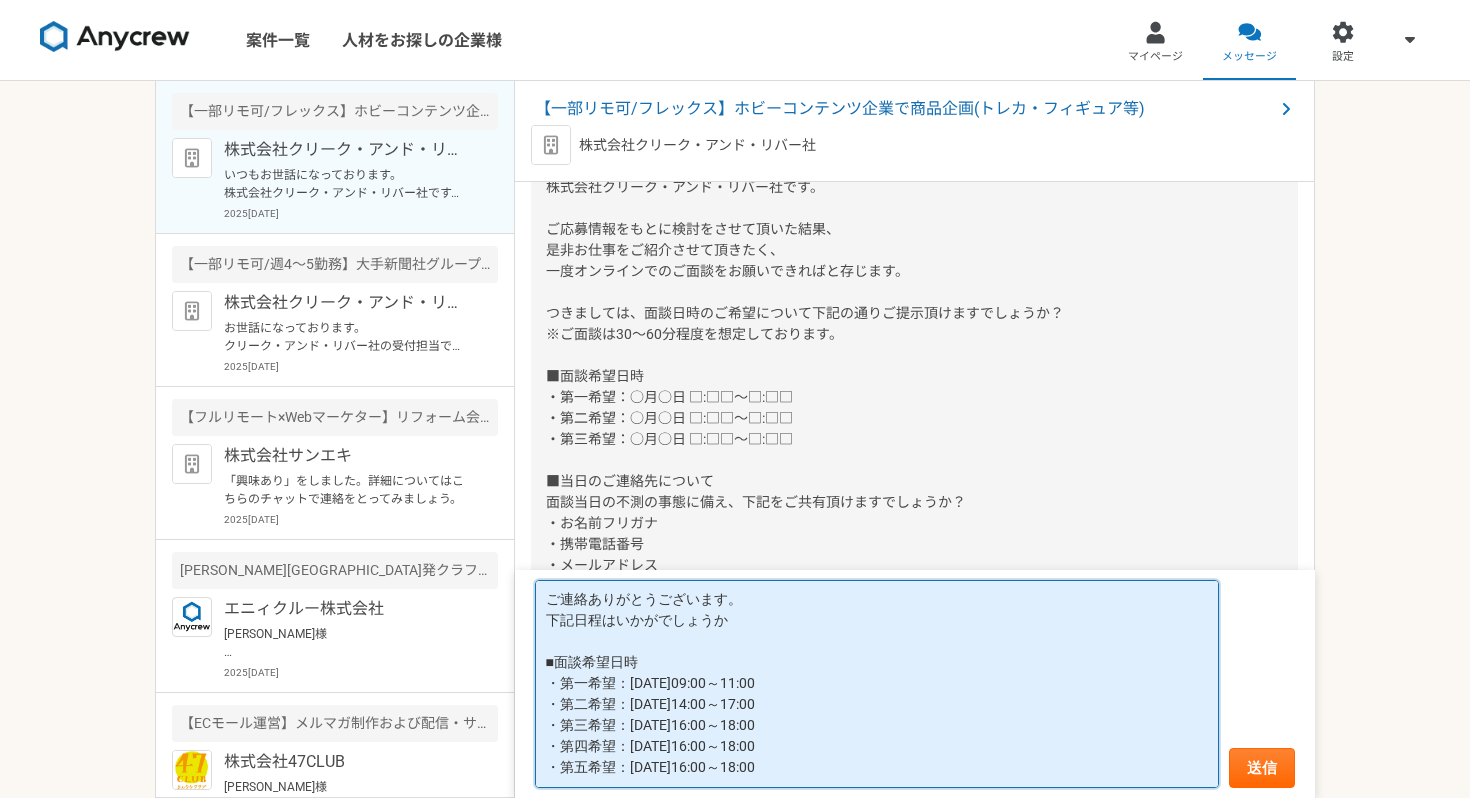 click on "ご連絡ありがとうございます。
下記日程はいかがでしょうか
■面談希望日時
・第一希望：[DATE]09:00～11:00
・第二希望：[DATE]14:00～17:00
・第三希望：[DATE]16:00～18:00
・第四希望：[DATE]16:00～18:00
・第五希望：[DATE]16:00～18:00" at bounding box center [877, 684] 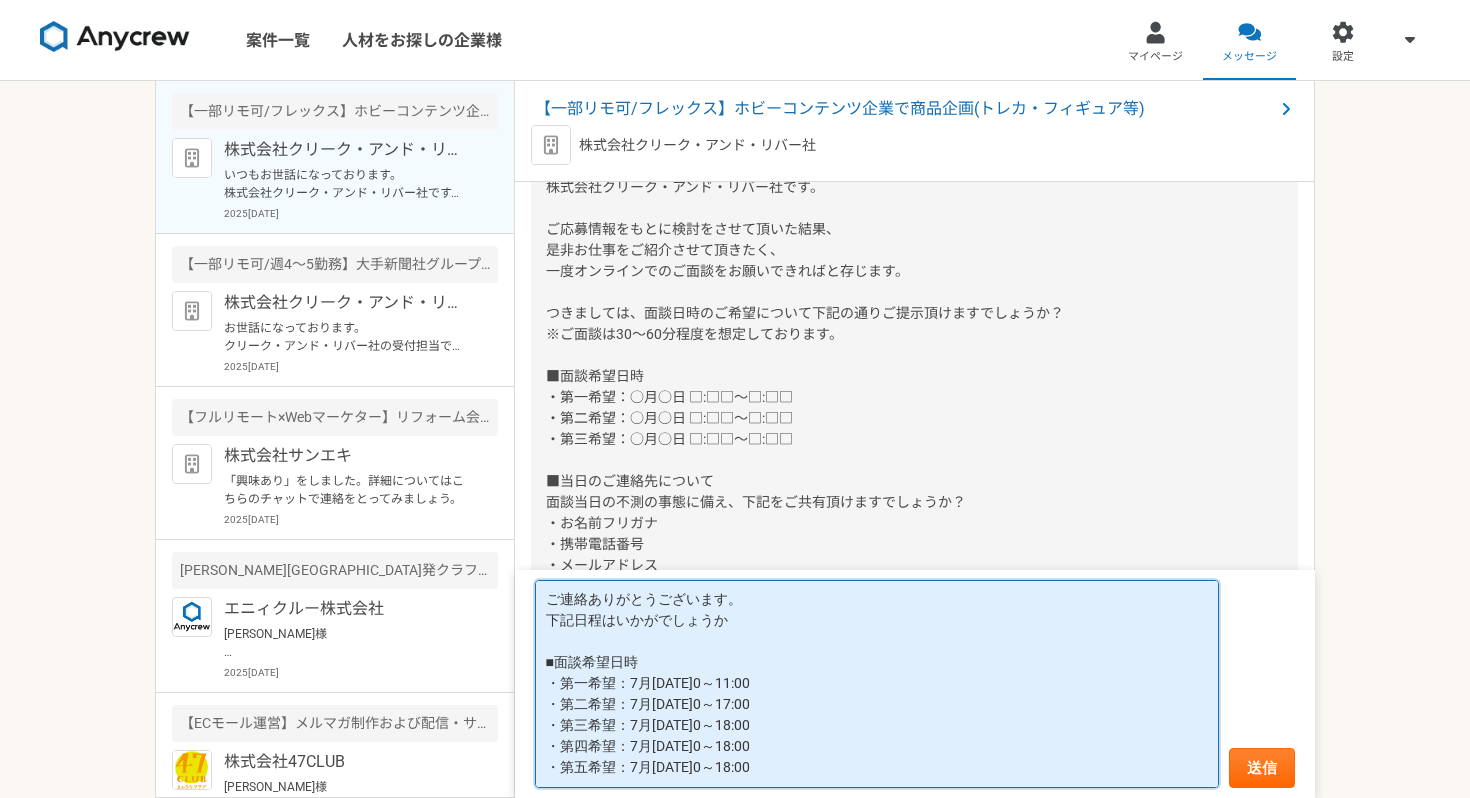 click on "ご連絡ありがとうございます。
下記日程はいかがでしょうか
■面談希望日時
・第一希望：7月[DATE]0～11:00
・第二希望：7月[DATE]0～17:00
・第三希望：7月[DATE]0～18:00
・第四希望：7月[DATE]0～18:00
・第五希望：7月[DATE]0～18:00" at bounding box center (877, 684) 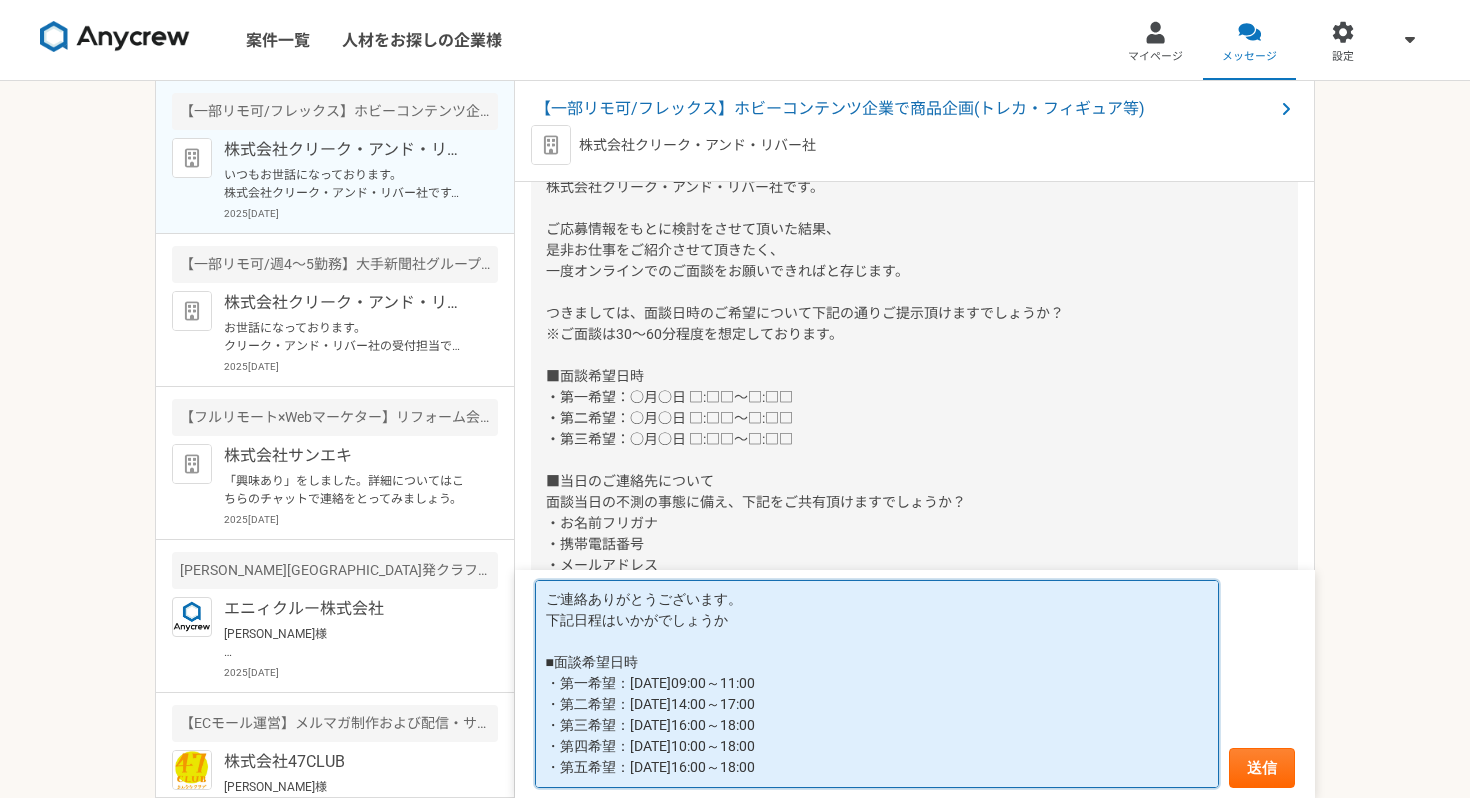 click on "ご連絡ありがとうございます。
下記日程はいかがでしょうか
■面談希望日時
・第一希望：[DATE]09:00～11:00
・第二希望：[DATE]14:00～17:00
・第三希望：[DATE]16:00～18:00
・第四希望：[DATE]10:00～18:00
・第五希望：[DATE]16:00～18:00" at bounding box center [877, 684] 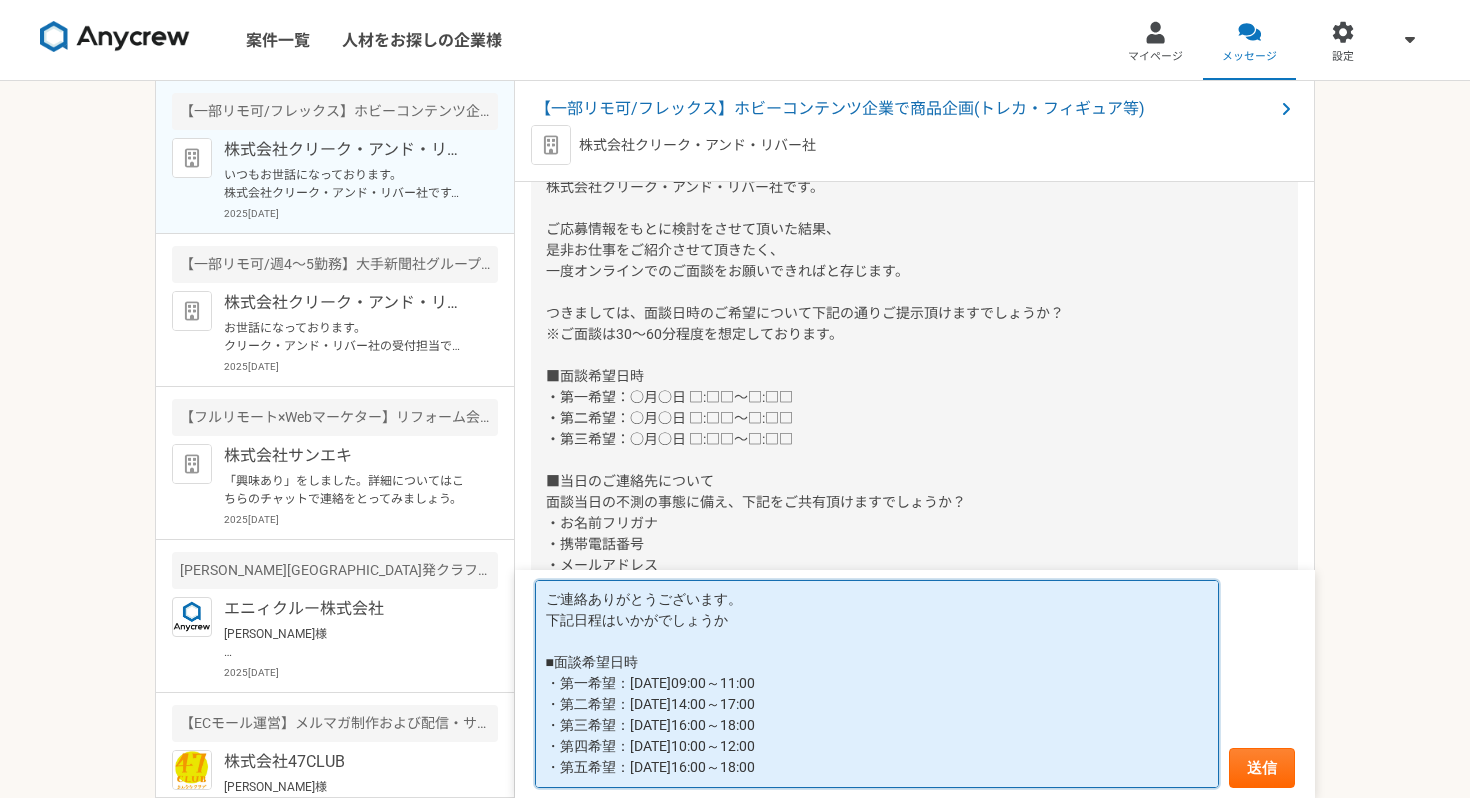 click on "ご連絡ありがとうございます。
下記日程はいかがでしょうか
■面談希望日時
・第一希望：[DATE]09:00～11:00
・第二希望：[DATE]14:00～17:00
・第三希望：[DATE]16:00～18:00
・第四希望：[DATE]10:00～12:00
・第五希望：[DATE]16:00～18:00" at bounding box center [877, 684] 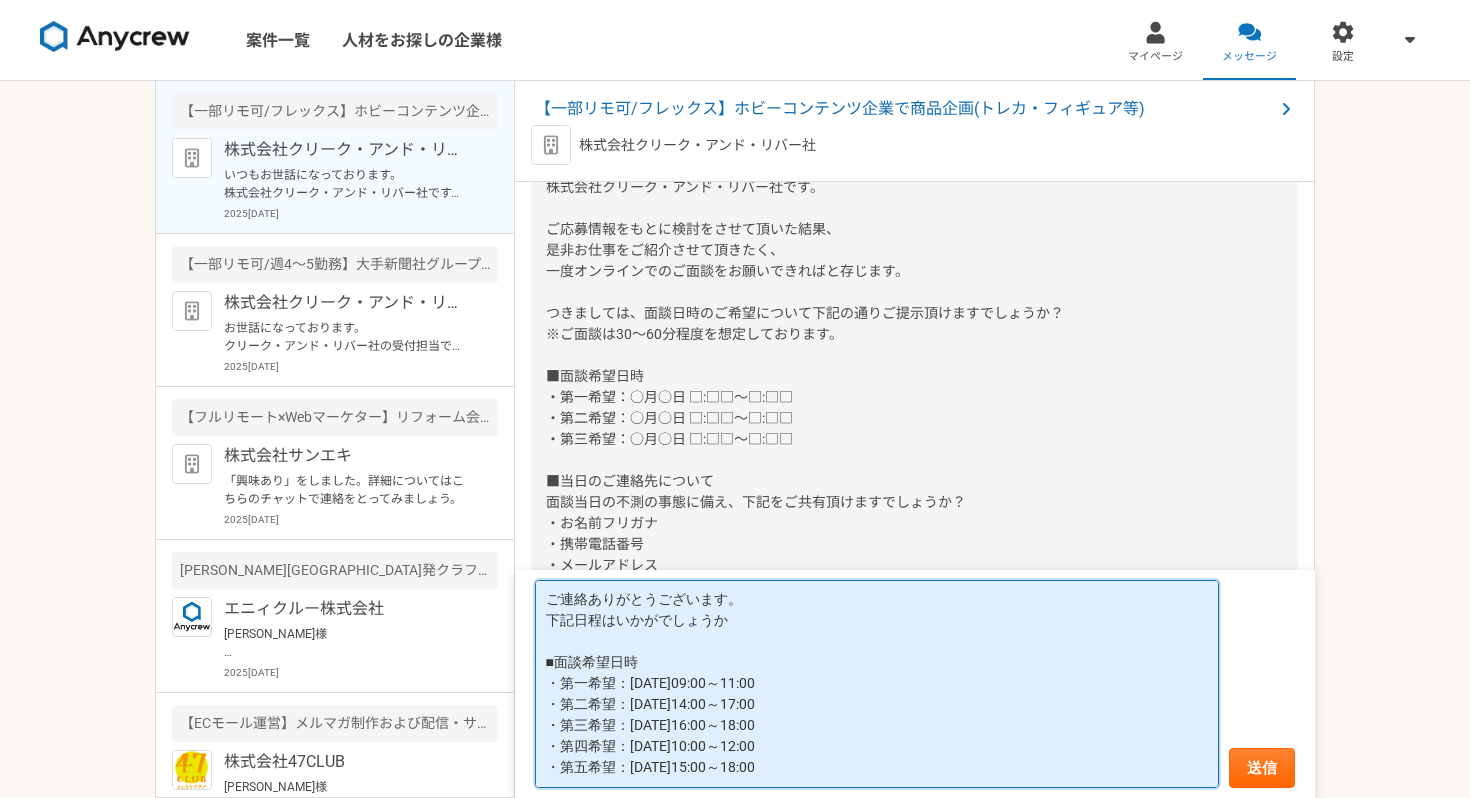 click on "ご連絡ありがとうございます。
下記日程はいかがでしょうか
■面談希望日時
・第一希望：[DATE]09:00～11:00
・第二希望：[DATE]14:00～17:00
・第三希望：[DATE]16:00～18:00
・第四希望：[DATE]10:00～12:00
・第五希望：[DATE]15:00～18:00" at bounding box center [877, 684] 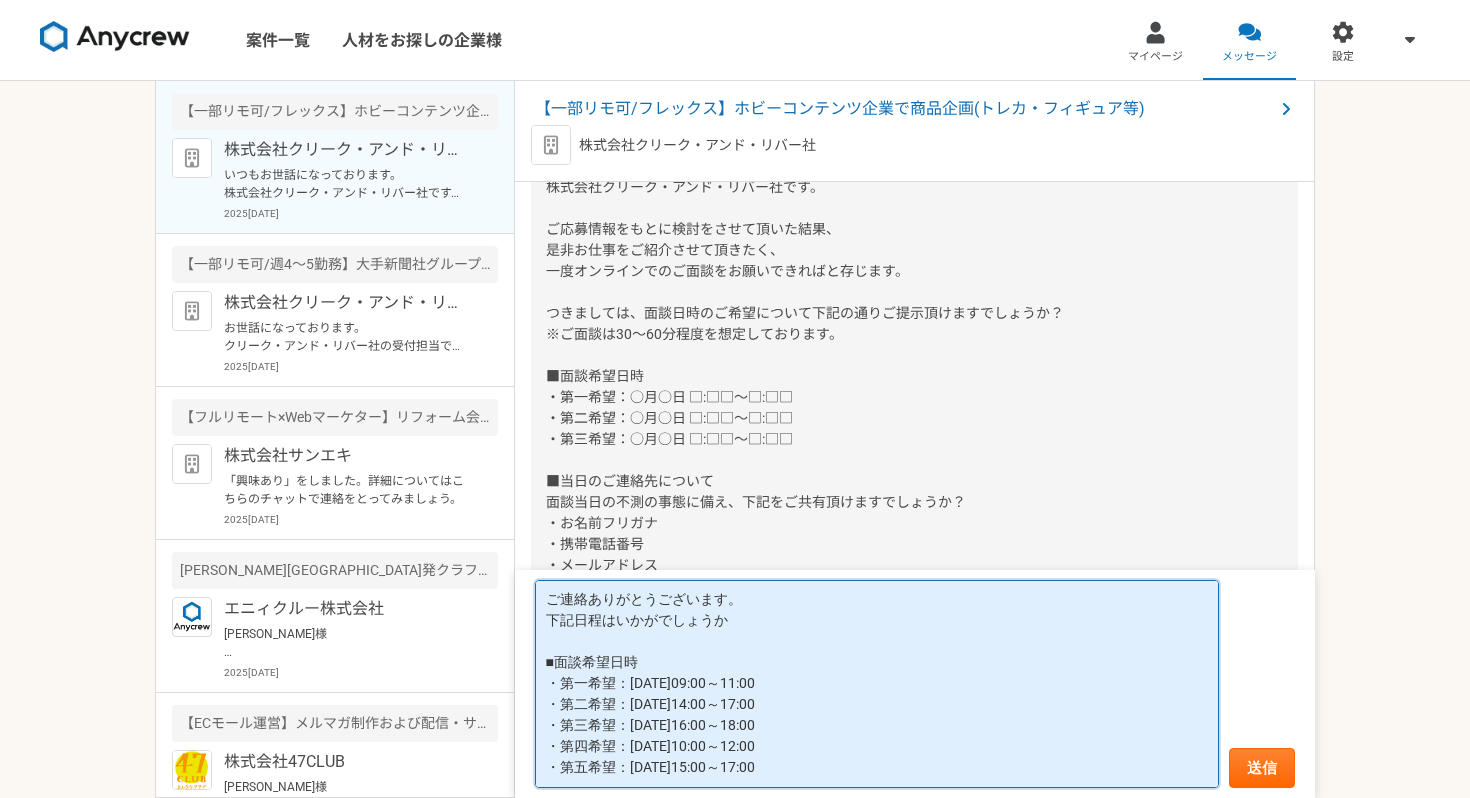 click on "ご連絡ありがとうございます。
下記日程はいかがでしょうか
■面談希望日時
・第一希望：[DATE]09:00～11:00
・第二希望：[DATE]14:00～17:00
・第三希望：[DATE]16:00～18:00
・第四希望：[DATE]10:00～12:00
・第五希望：[DATE]15:00～17:00" at bounding box center (877, 684) 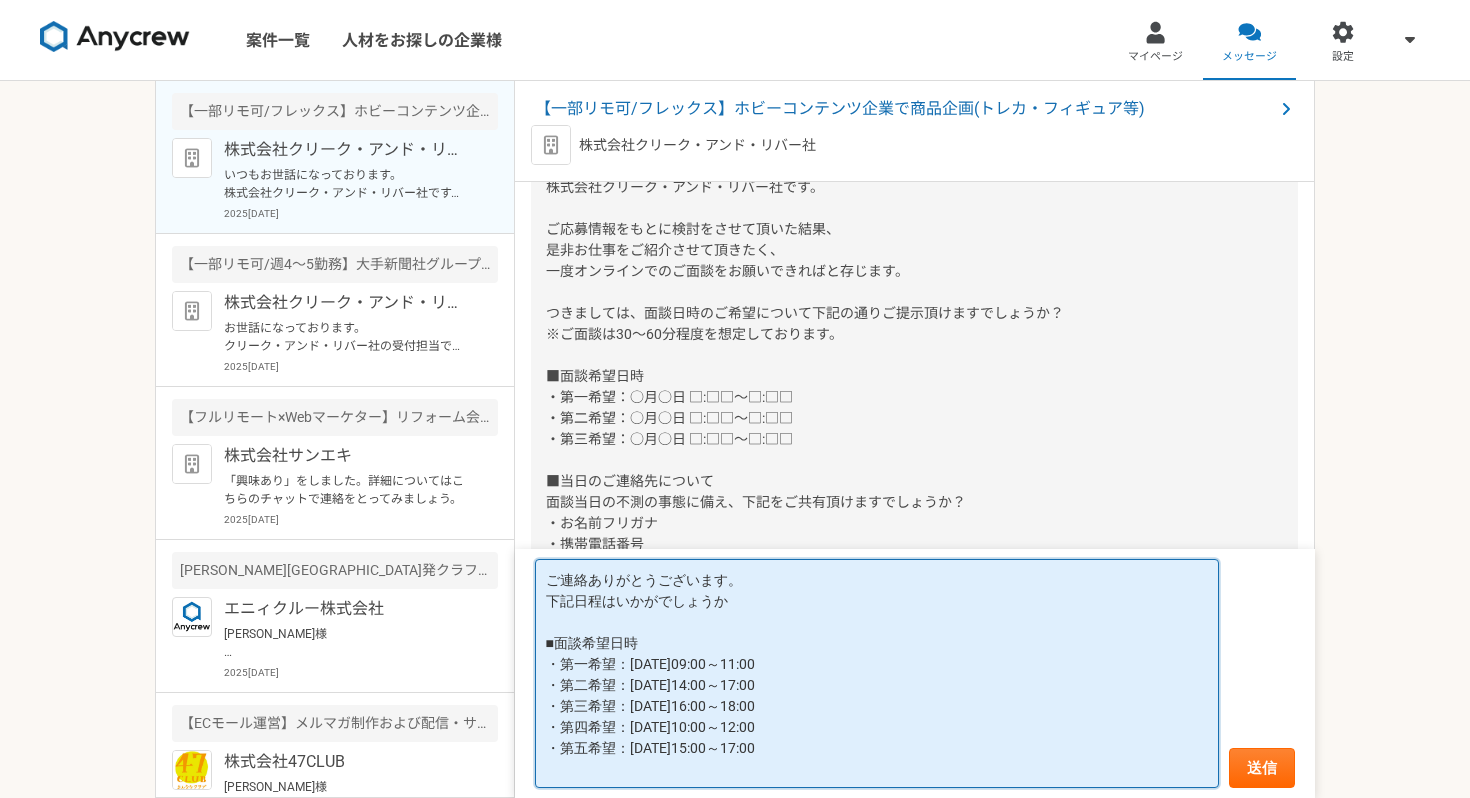 drag, startPoint x: 546, startPoint y: 747, endPoint x: 811, endPoint y: 748, distance: 265.0019 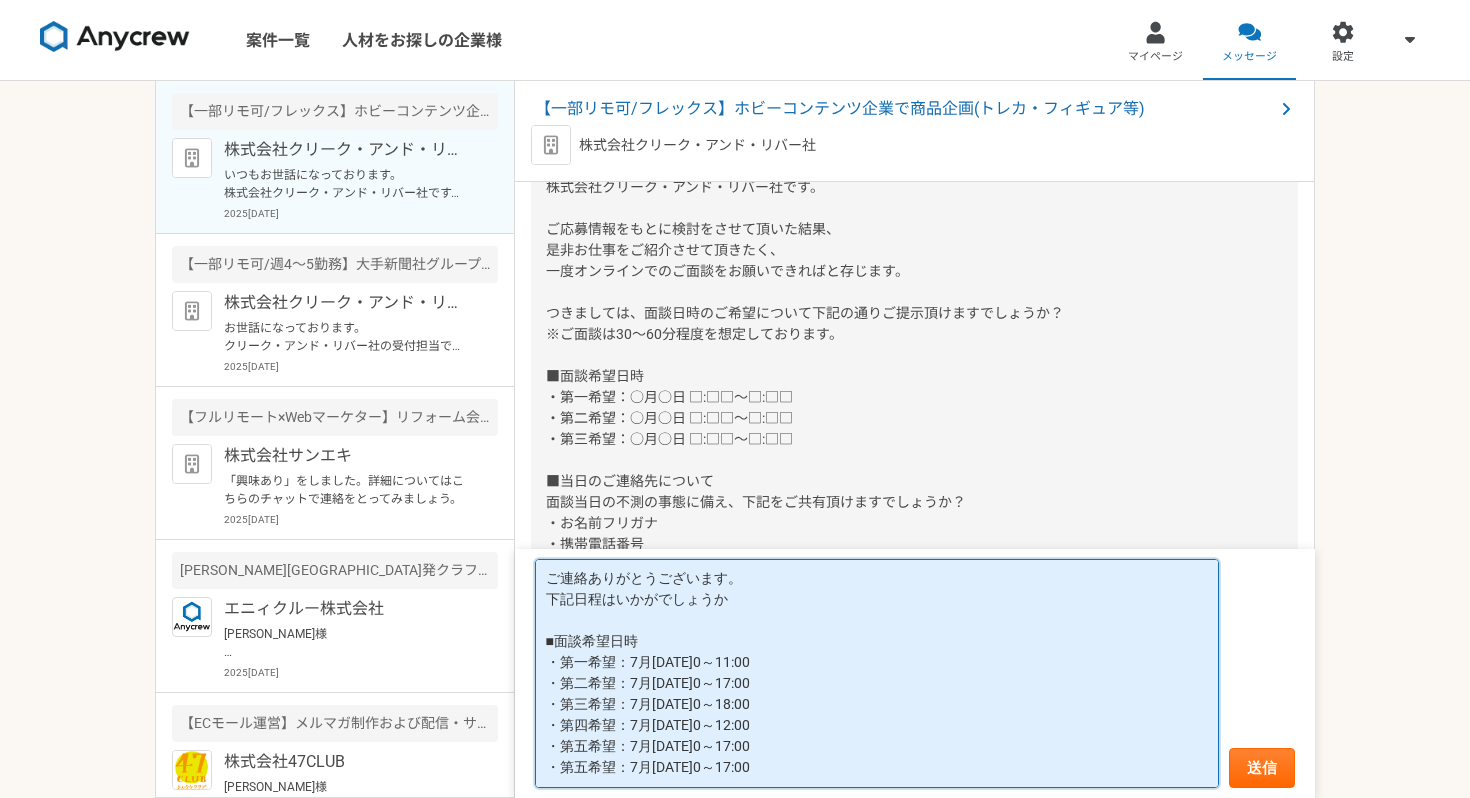 click on "ご連絡ありがとうございます。
下記日程はいかがでしょうか
■面談希望日時
・第一希望：7月[DATE]0～11:00
・第二希望：7月[DATE]0～17:00
・第三希望：7月[DATE]0～18:00
・第四希望：7月[DATE]0～12:00
・第五希望：7月[DATE]0～17:00
・第五希望：7月[DATE]0～17:00" at bounding box center (877, 673) 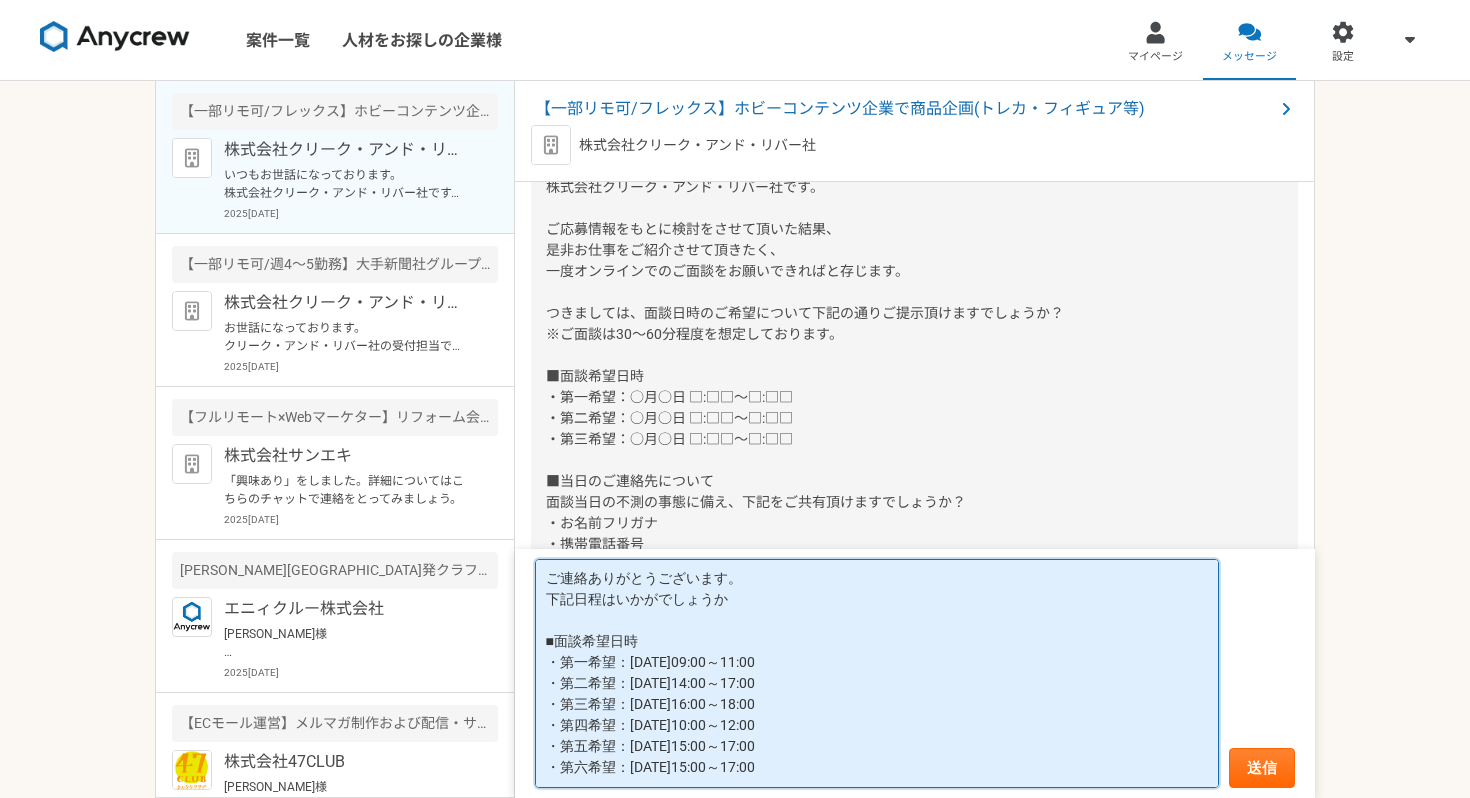 click on "ご連絡ありがとうございます。
下記日程はいかがでしょうか
■面談希望日時
・第一希望：[DATE]09:00～11:00
・第二希望：[DATE]14:00～17:00
・第三希望：[DATE]16:00～18:00
・第四希望：[DATE]10:00～12:00
・第五希望：[DATE]15:00～17:00
・第六希望：[DATE]15:00～17:00" at bounding box center (877, 673) 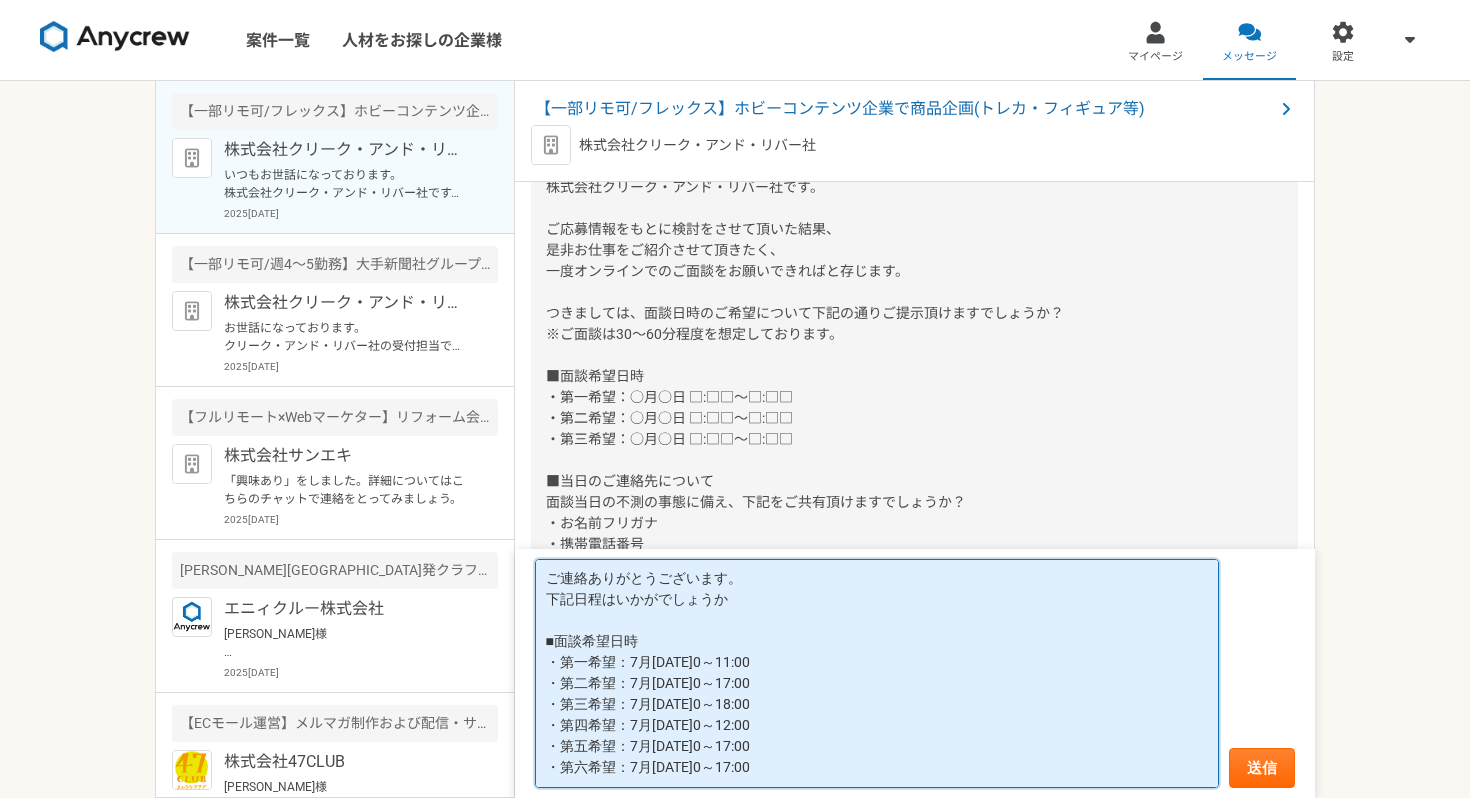 click on "ご連絡ありがとうございます。
下記日程はいかがでしょうか
■面談希望日時
・第一希望：7月[DATE]0～11:00
・第二希望：7月[DATE]0～17:00
・第三希望：7月[DATE]0～18:00
・第四希望：7月[DATE]0～12:00
・第五希望：7月[DATE]0～17:00
・第六希望：7月[DATE]0～17:00" at bounding box center (877, 673) 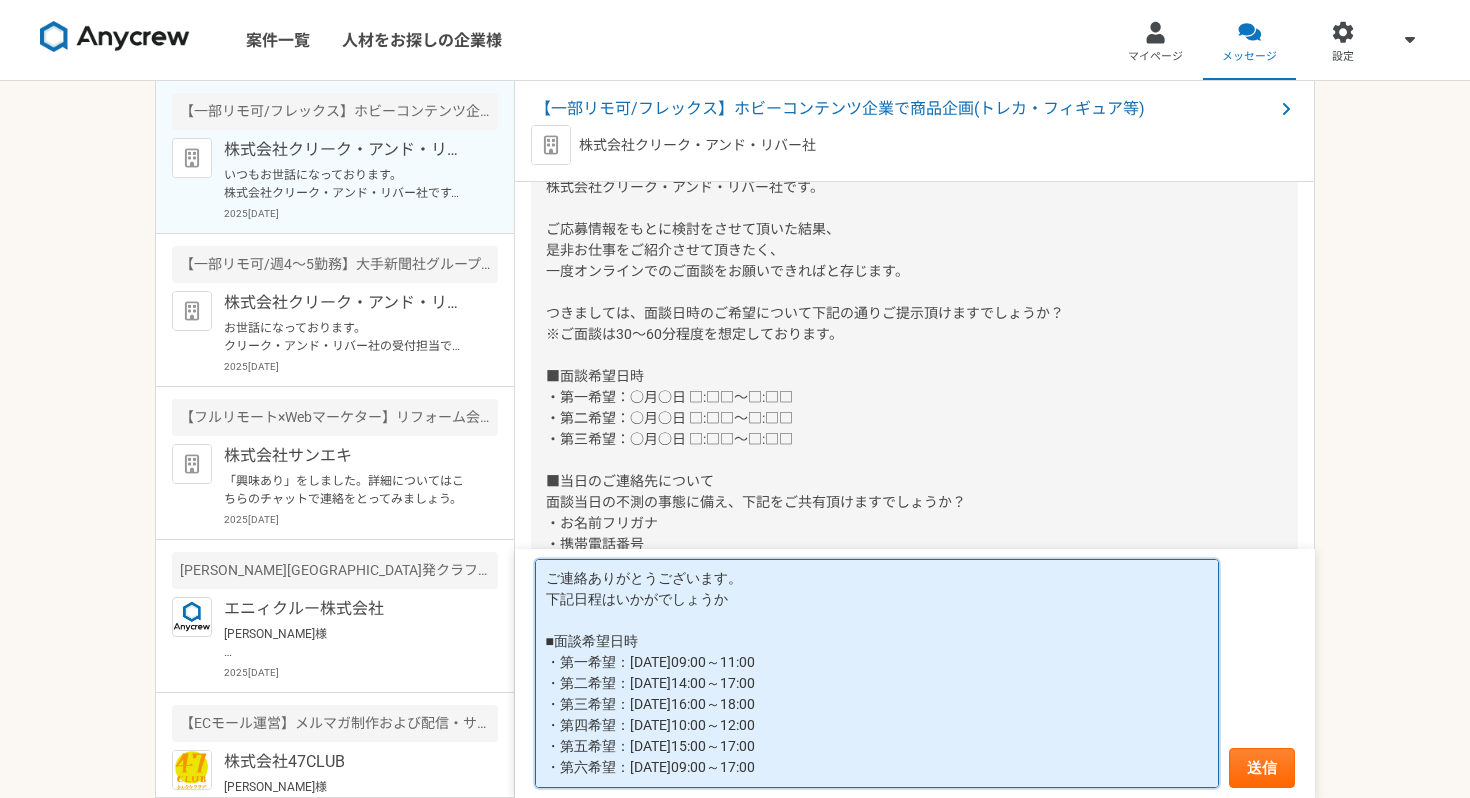 click on "ご連絡ありがとうございます。
下記日程はいかがでしょうか
■面談希望日時
・第一希望：[DATE]09:00～11:00
・第二希望：[DATE]14:00～17:00
・第三希望：[DATE]16:00～18:00
・第四希望：[DATE]10:00～12:00
・第五希望：[DATE]15:00～17:00
・第六希望：[DATE]09:00～17:00" at bounding box center [877, 673] 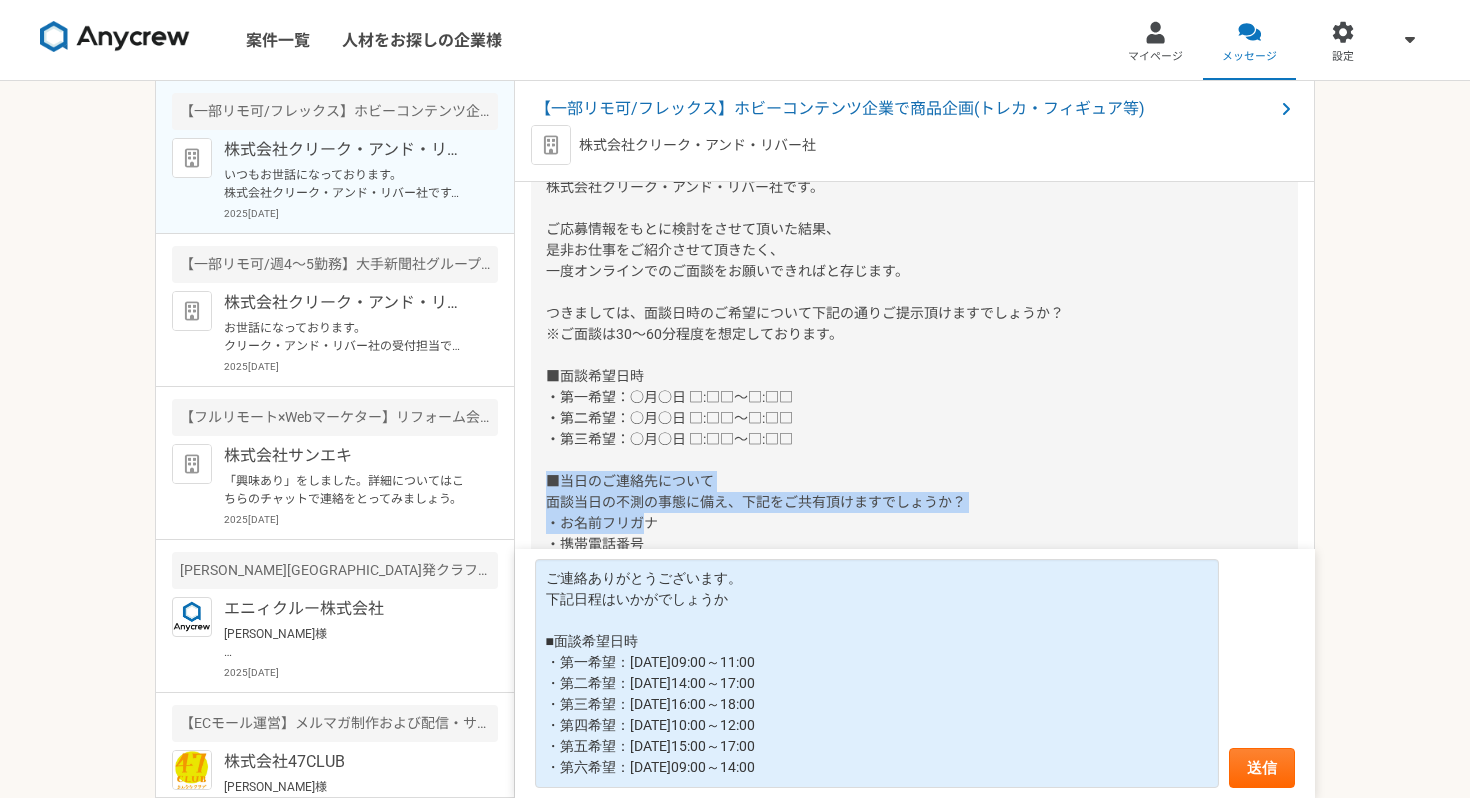 drag, startPoint x: 542, startPoint y: 480, endPoint x: 647, endPoint y: 512, distance: 109.76794 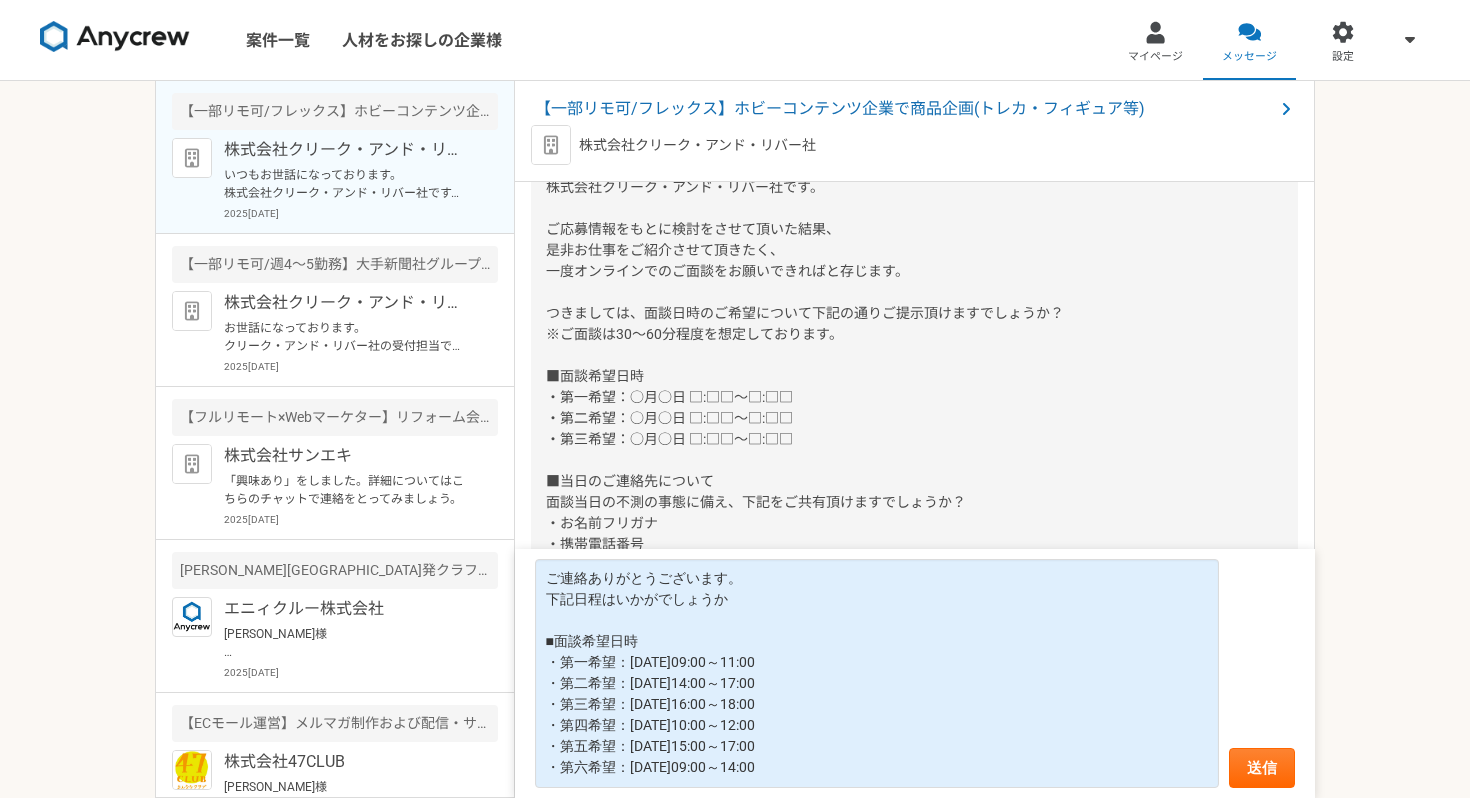 click on "いつもお世話になっております。
株式会社クリーク・アンド・リバー社です。
ご応募情報をもとに検討をさせて頂いた結果、
是非お仕事をご紹介させて頂きたく、
一度オンラインでのご面談をお願いできればと存じます。
つきましては、面談日時のご希望について下記の通りご提示頂けますでしょうか？
※ご面談は30～60分程度を想定しております。
■面談希望日時
・第一希望：○月○日 □:□□～□:□□
・第二希望：○月○日 □:□□～□:□□
・第三希望：○月○日 □:□□～□:□□
■当日のご連絡先について
面談当日の不測の事態に備え、下記をご共有頂けますでしょうか？
・お名前フリガナ
・携帯電話番号
・メールアドレス
ご返信お待ちしております。" at bounding box center [914, 397] 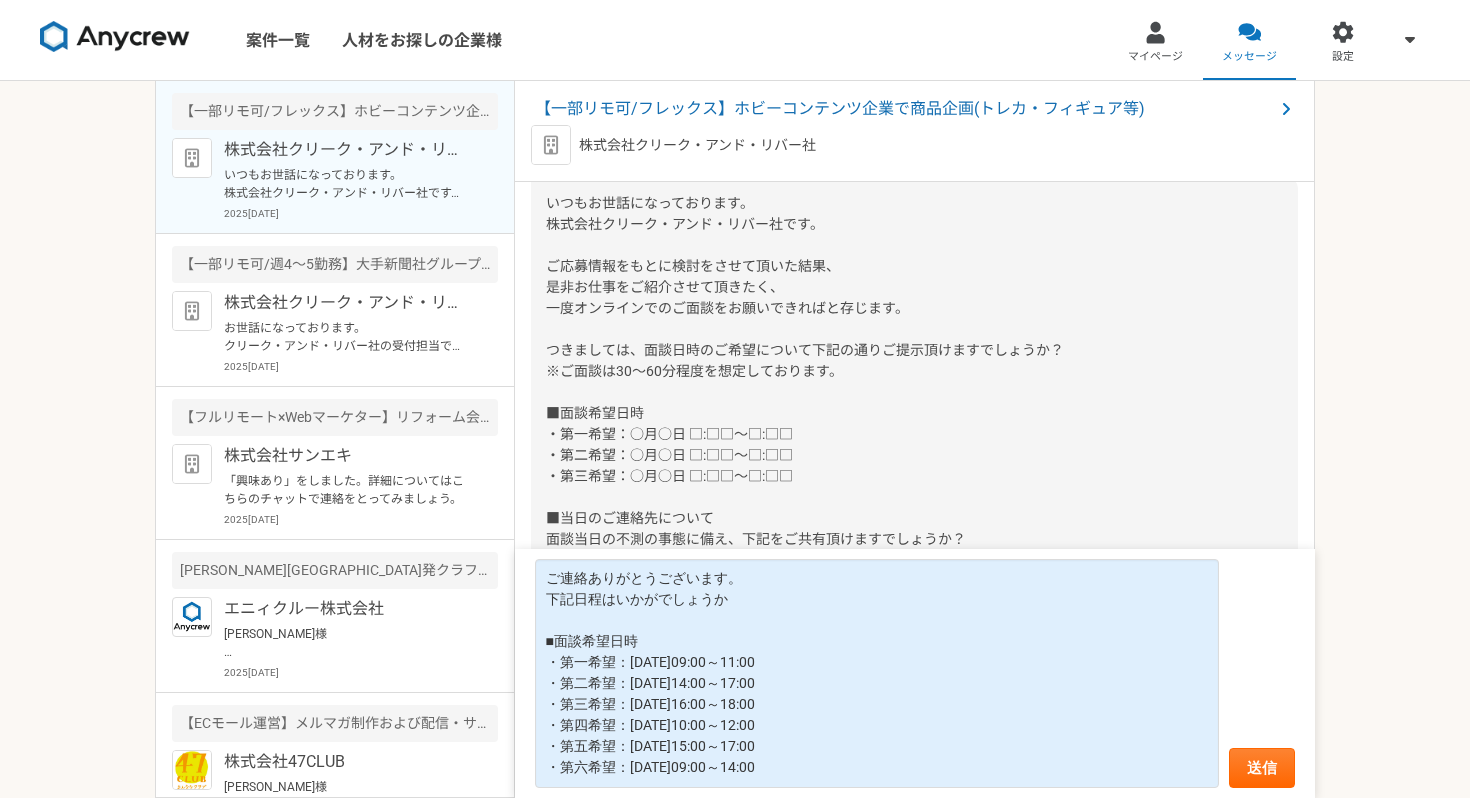 scroll, scrollTop: 1984, scrollLeft: 0, axis: vertical 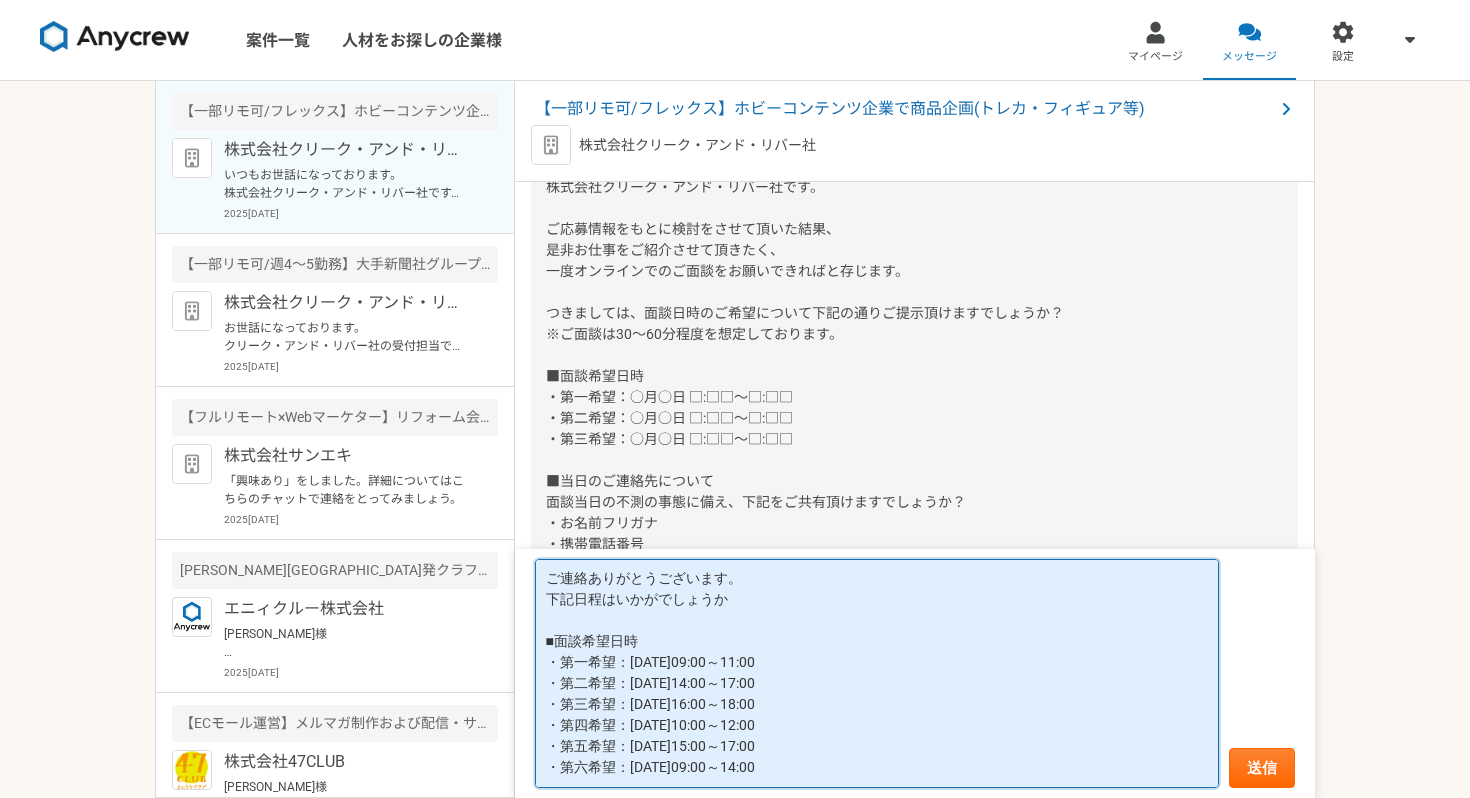 drag, startPoint x: 818, startPoint y: 765, endPoint x: 629, endPoint y: 775, distance: 189.26436 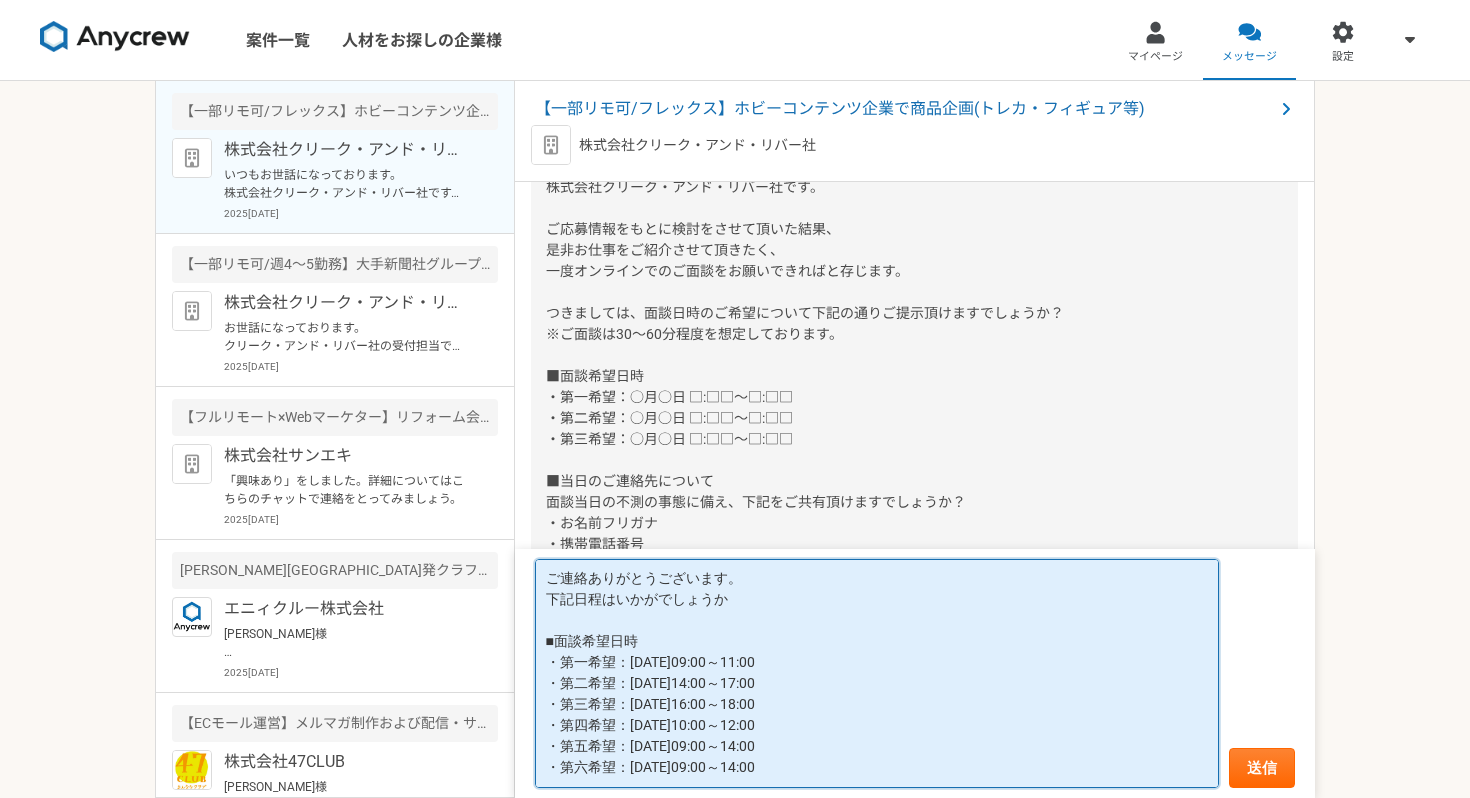 click on "ご連絡ありがとうございます。
下記日程はいかがでしょうか
■面談希望日時
・第一希望：[DATE]09:00～11:00
・第二希望：[DATE]14:00～17:00
・第三希望：[DATE]16:00～18:00
・第四希望：[DATE]10:00～12:00
・第五希望：[DATE]09:00～14:00
・第六希望：[DATE]09:00～14:00" at bounding box center (877, 673) 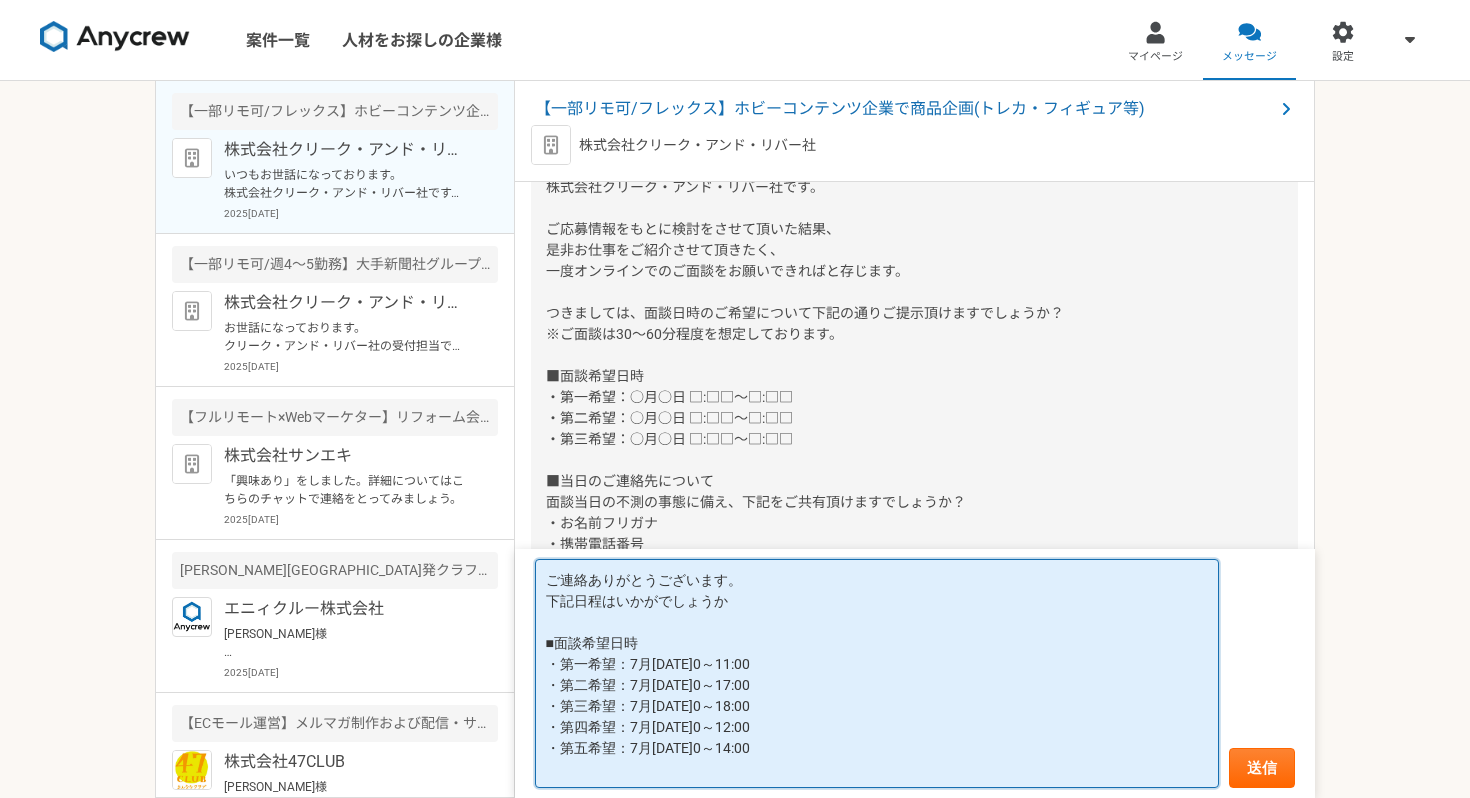 scroll, scrollTop: 0, scrollLeft: 0, axis: both 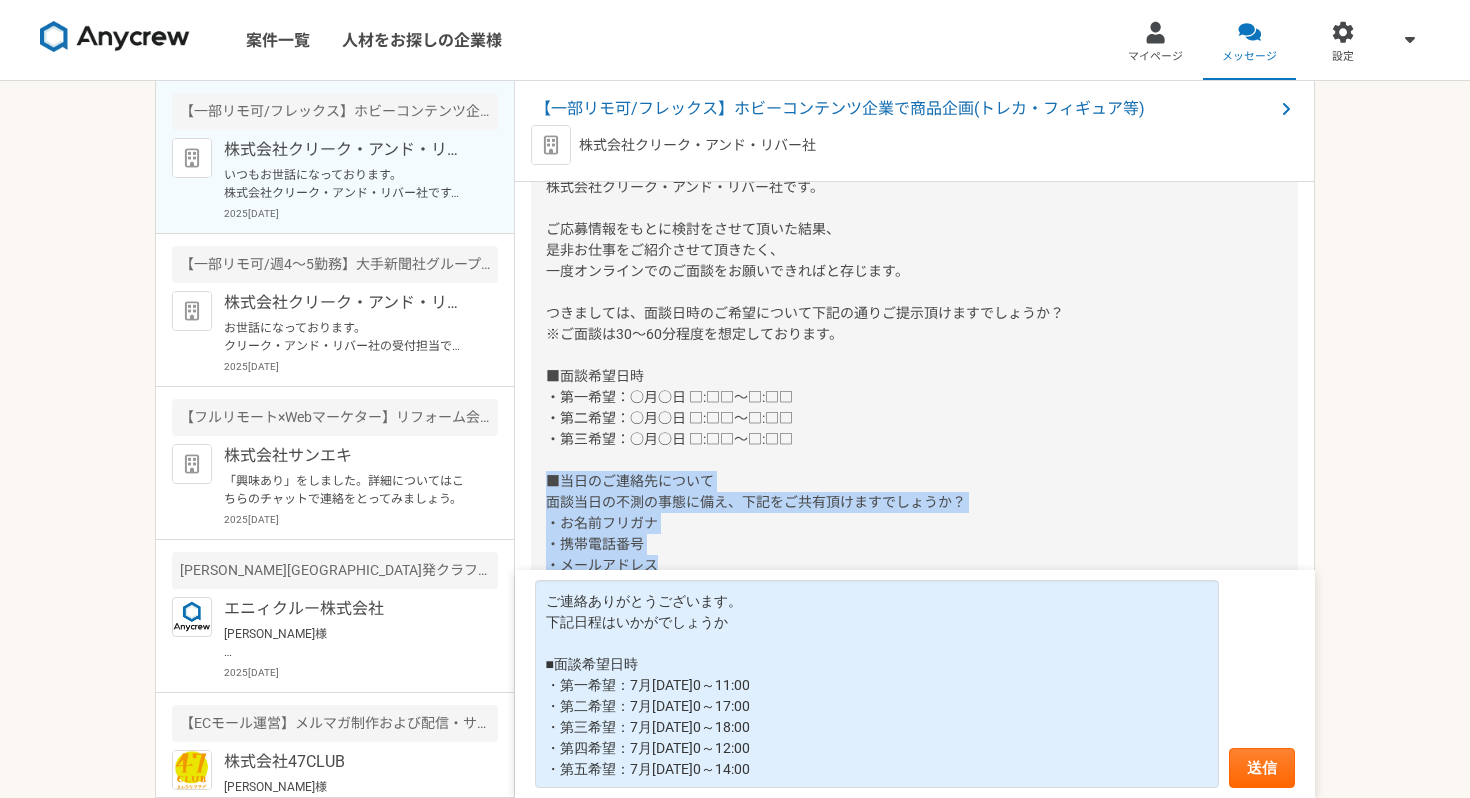drag, startPoint x: 548, startPoint y: 477, endPoint x: 658, endPoint y: 565, distance: 140.86873 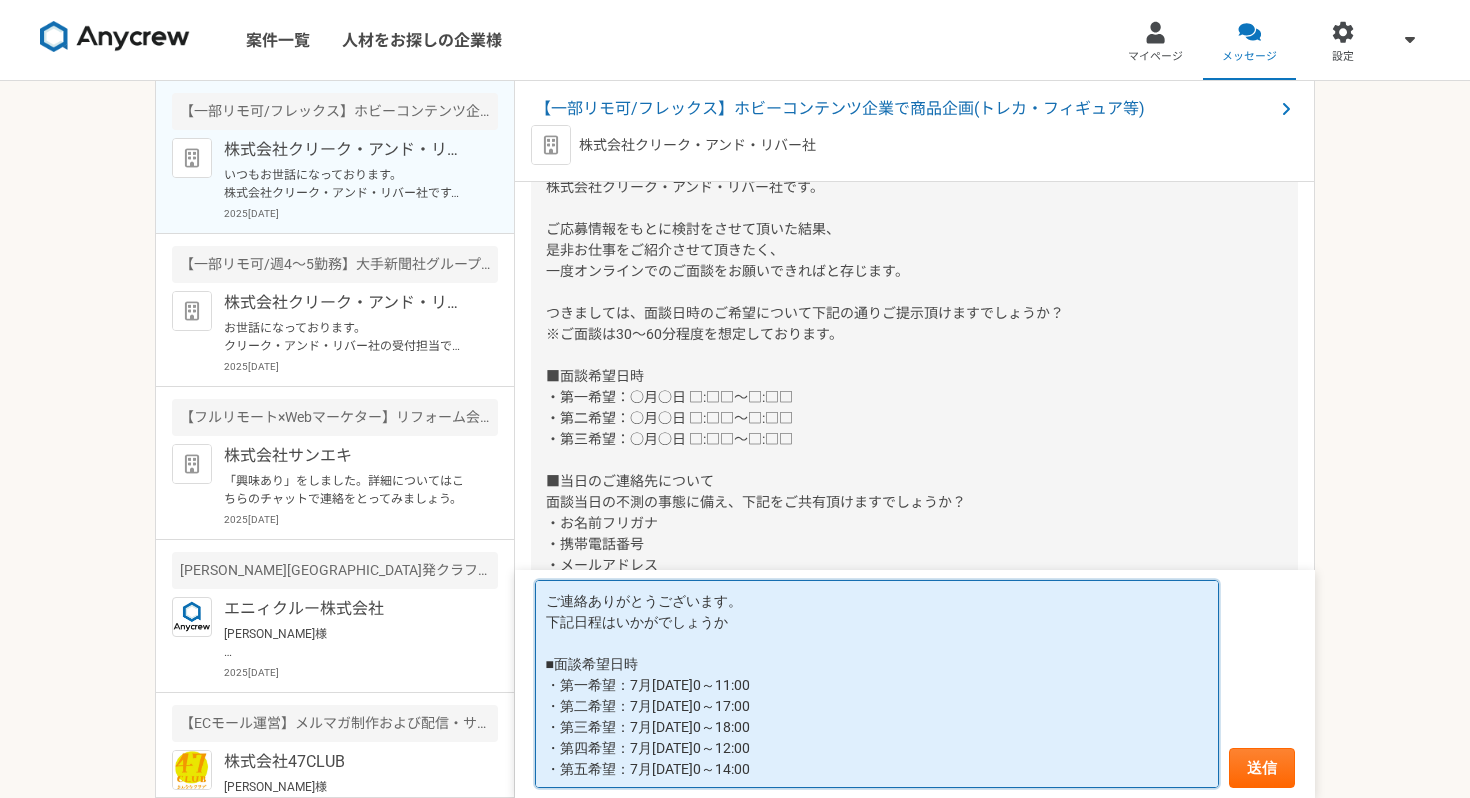 click on "ご連絡ありがとうございます。
下記日程はいかがでしょうか
■面談希望日時
・第一希望：7月[DATE]0～11:00
・第二希望：7月[DATE]0～17:00
・第三希望：7月[DATE]0～18:00
・第四希望：7月[DATE]0～12:00
・第五希望：7月[DATE]0～14:00" at bounding box center (877, 684) 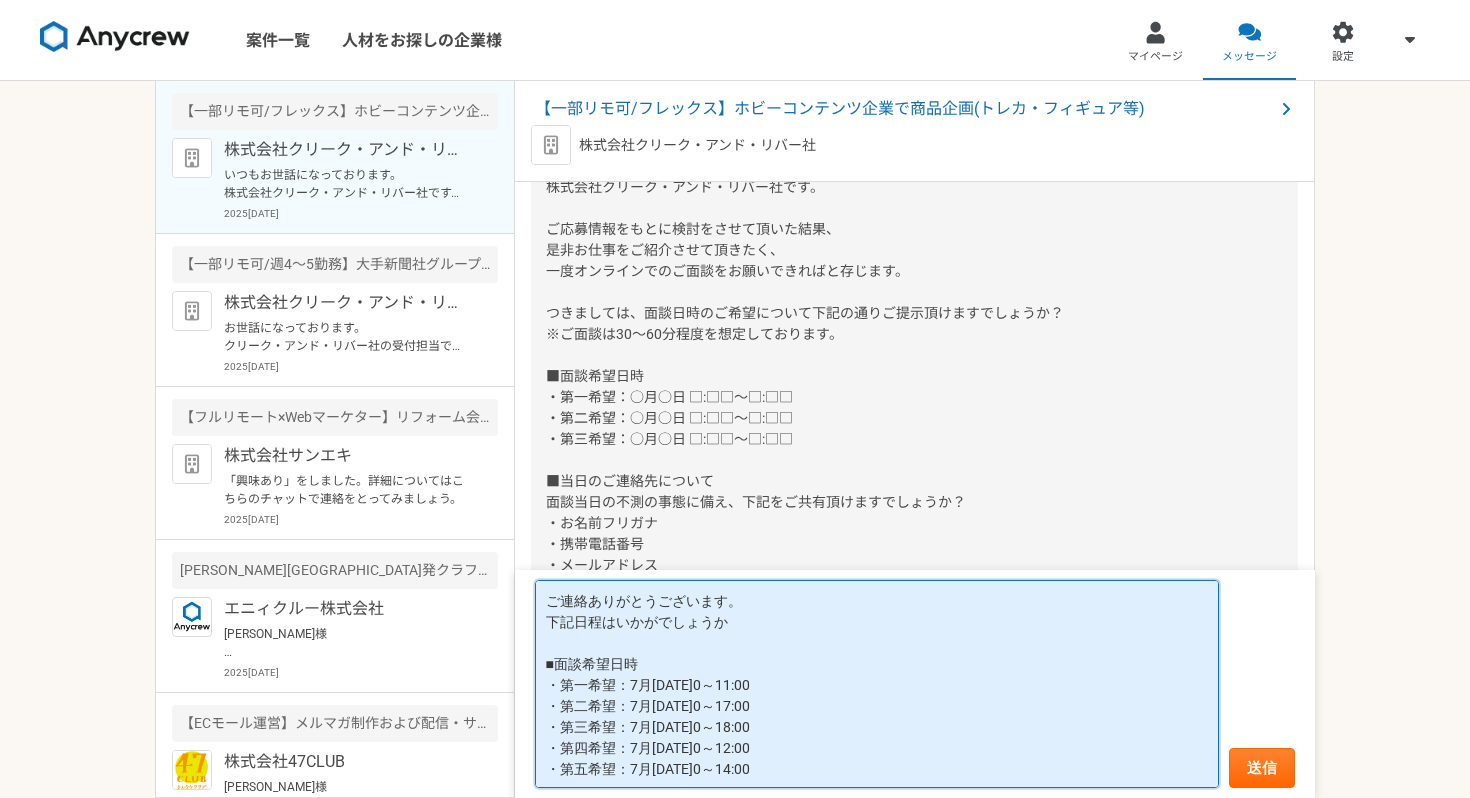 click on "ご連絡ありがとうございます。
下記日程はいかがでしょうか
■面談希望日時
・第一希望：7月[DATE]0～11:00
・第二希望：7月[DATE]0～17:00
・第三希望：7月[DATE]0～18:00
・第四希望：7月[DATE]0～12:00
・第五希望：7月[DATE]0～14:00" at bounding box center (877, 684) 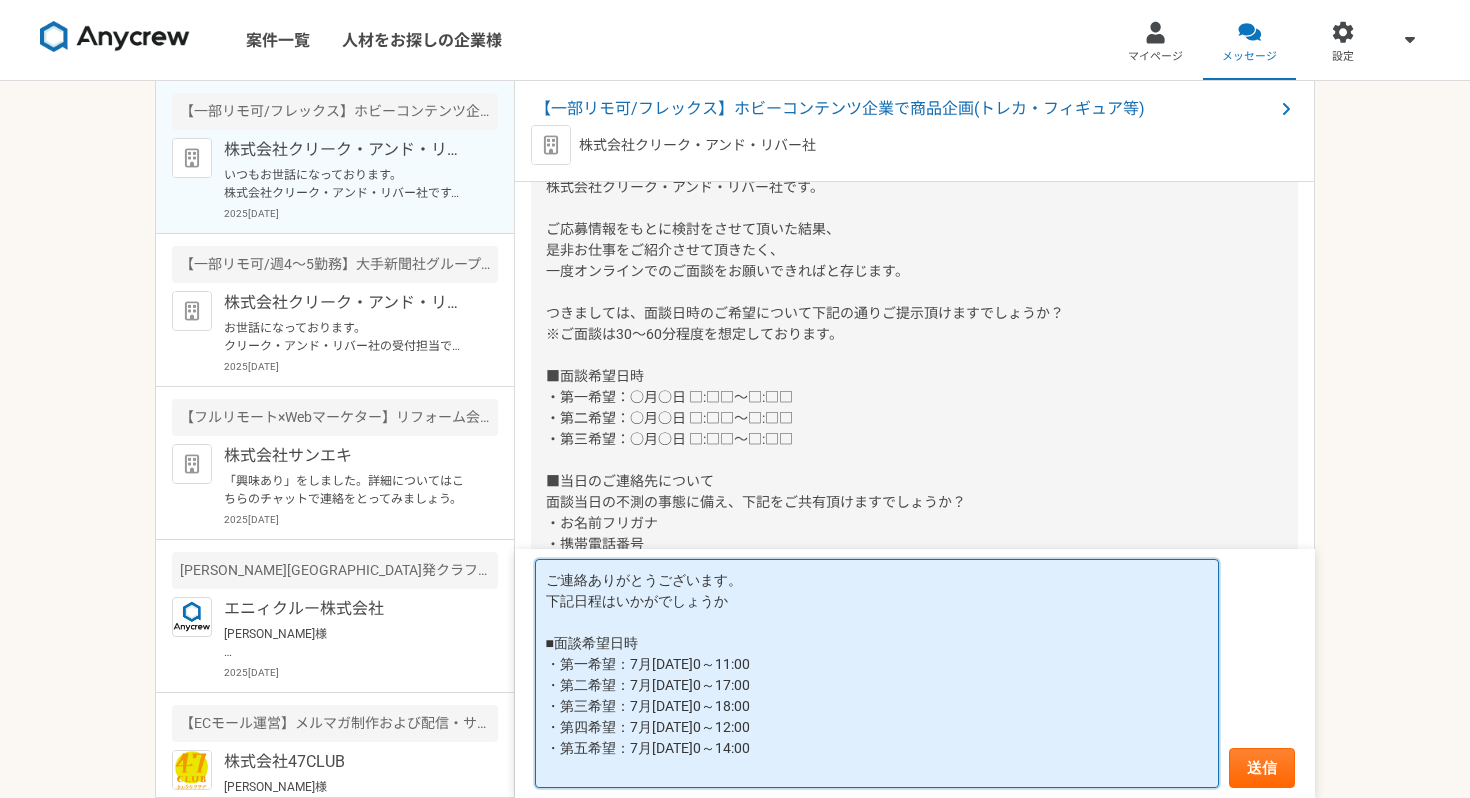 scroll, scrollTop: 1, scrollLeft: 0, axis: vertical 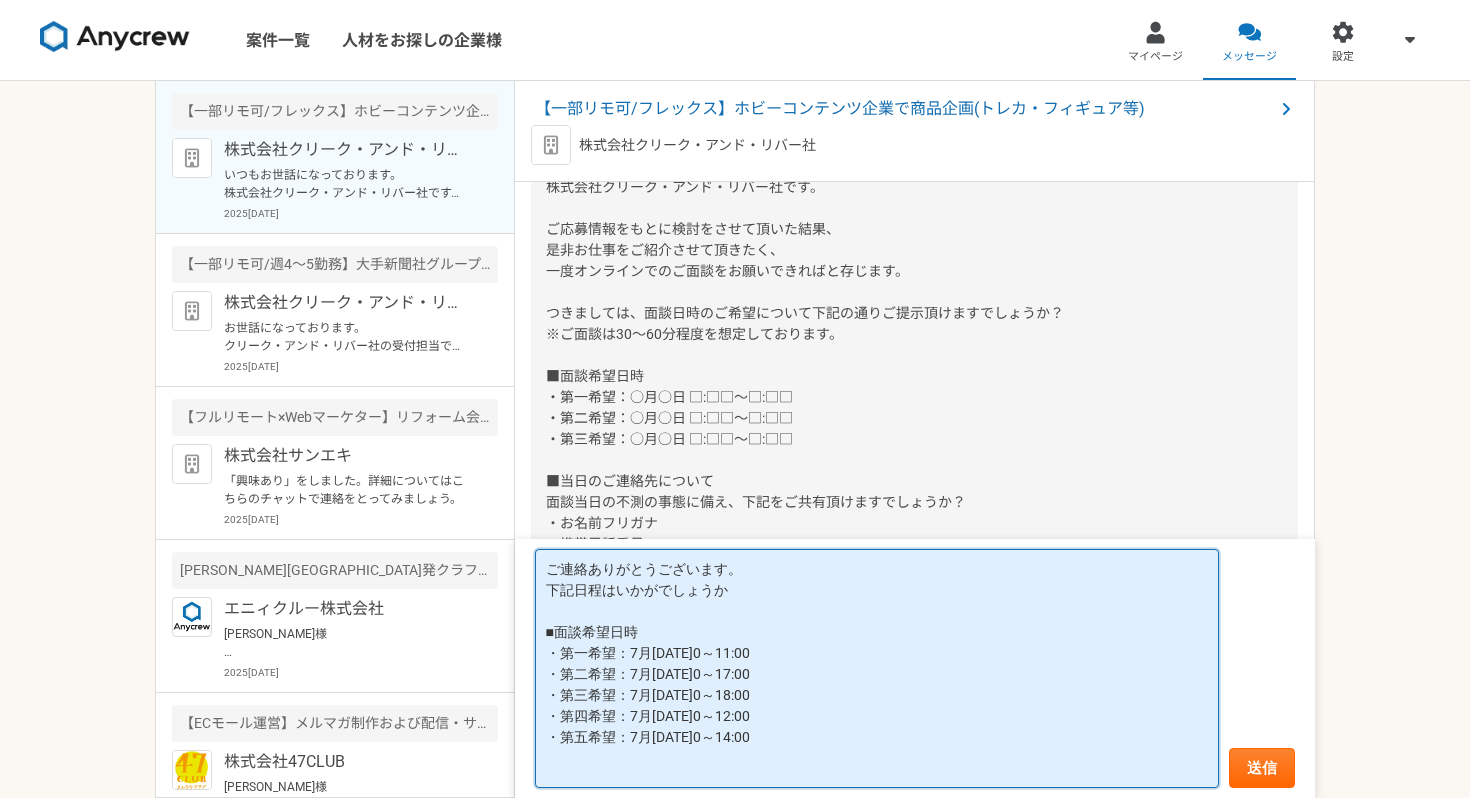 paste on "■当日のご連絡先について
面談当日の不測の事態に備え、下記をご共有頂けますでしょうか？
・お名前フリガナ
・携帯電話番号
・メールアドレス" 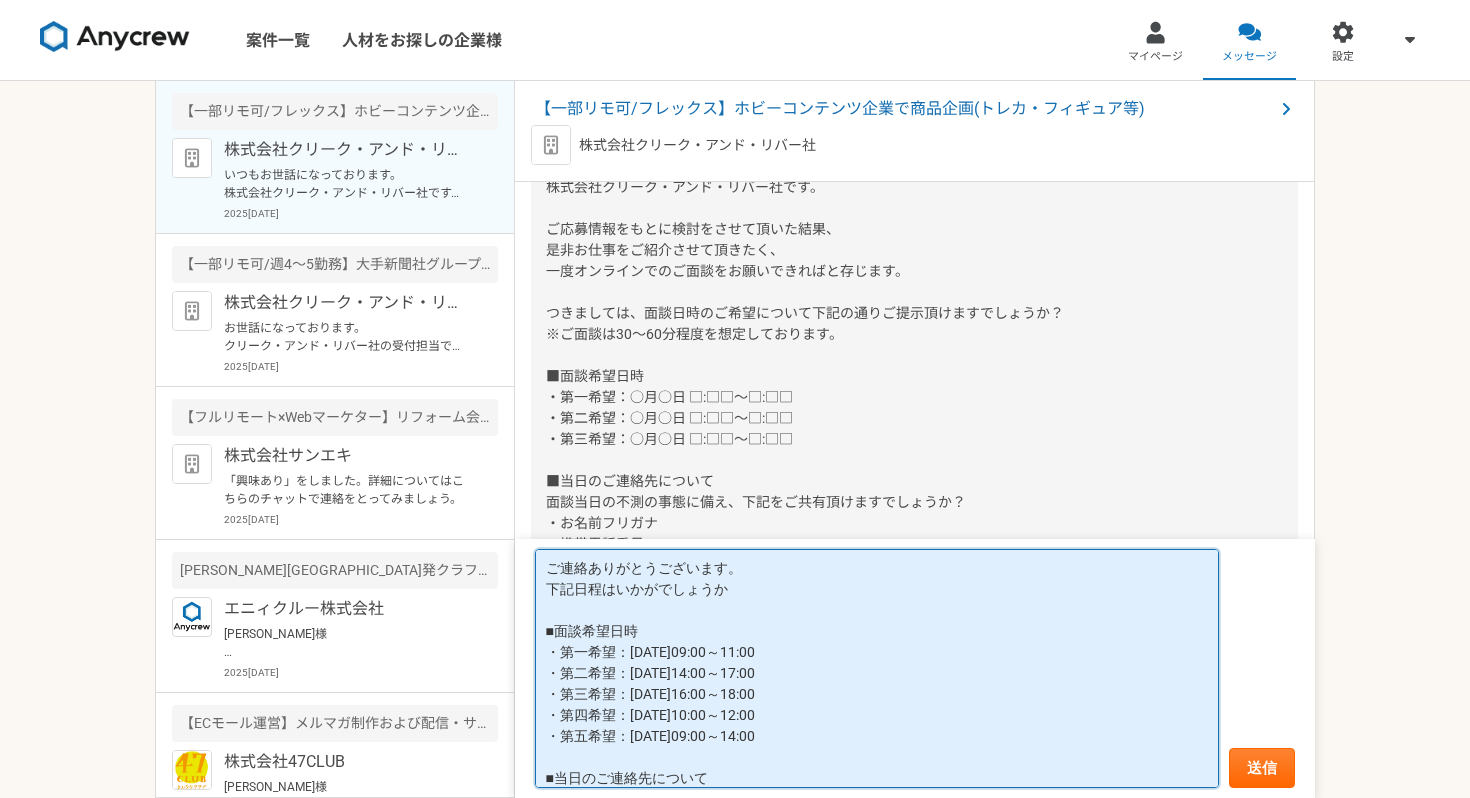 scroll, scrollTop: 85, scrollLeft: 0, axis: vertical 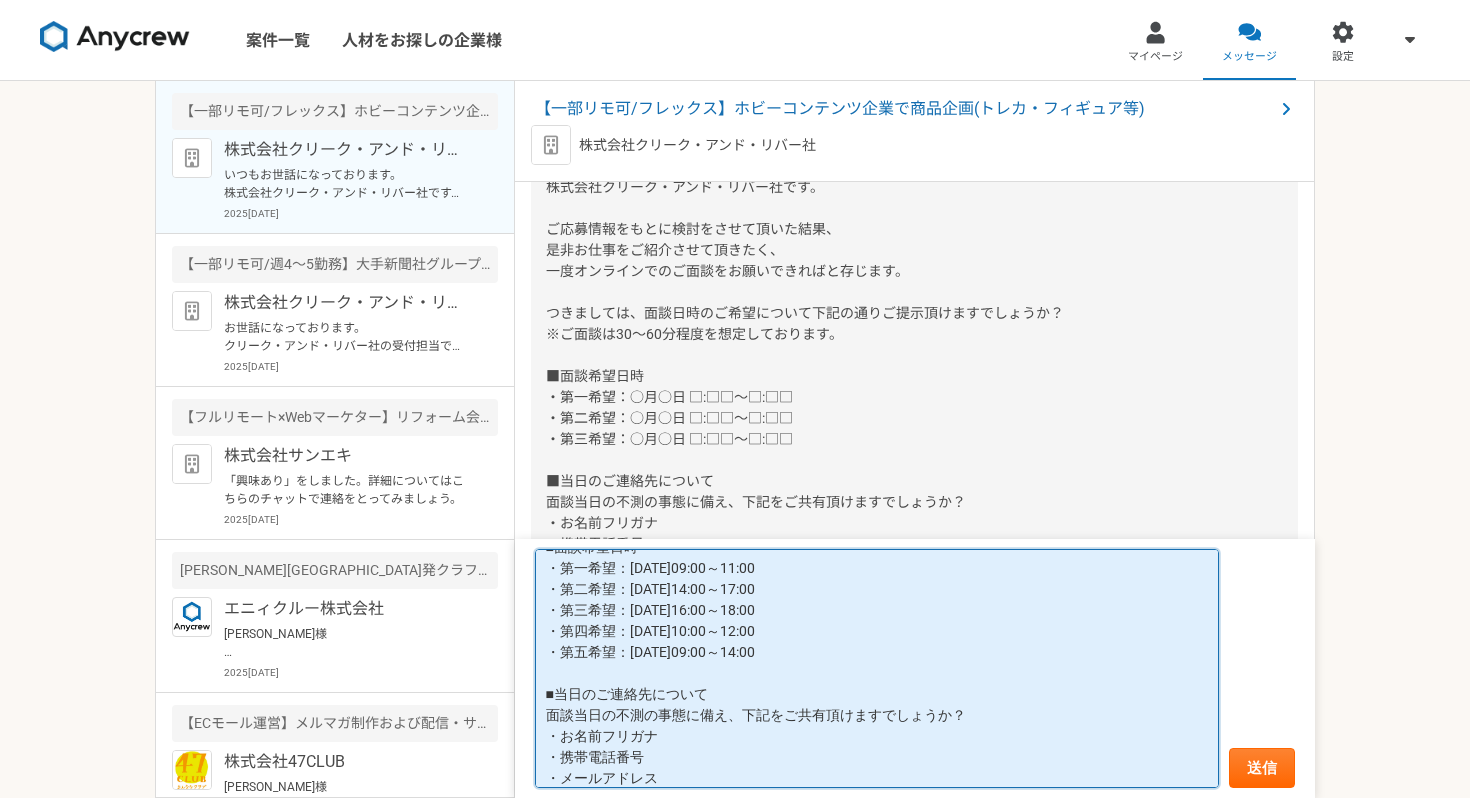 click on "ご連絡ありがとうございます。
下記日程はいかがでしょうか
■面談希望日時
・第一希望：[DATE]09:00～11:00
・第二希望：[DATE]14:00～17:00
・第三希望：[DATE]16:00～18:00
・第四希望：[DATE]10:00～12:00
・第五希望：[DATE]09:00～14:00
■当日のご連絡先について
面談当日の不測の事態に備え、下記をご共有頂けますでしょうか？
・お名前フリガナ
・携帯電話番号
・メールアドレス" at bounding box center (877, 668) 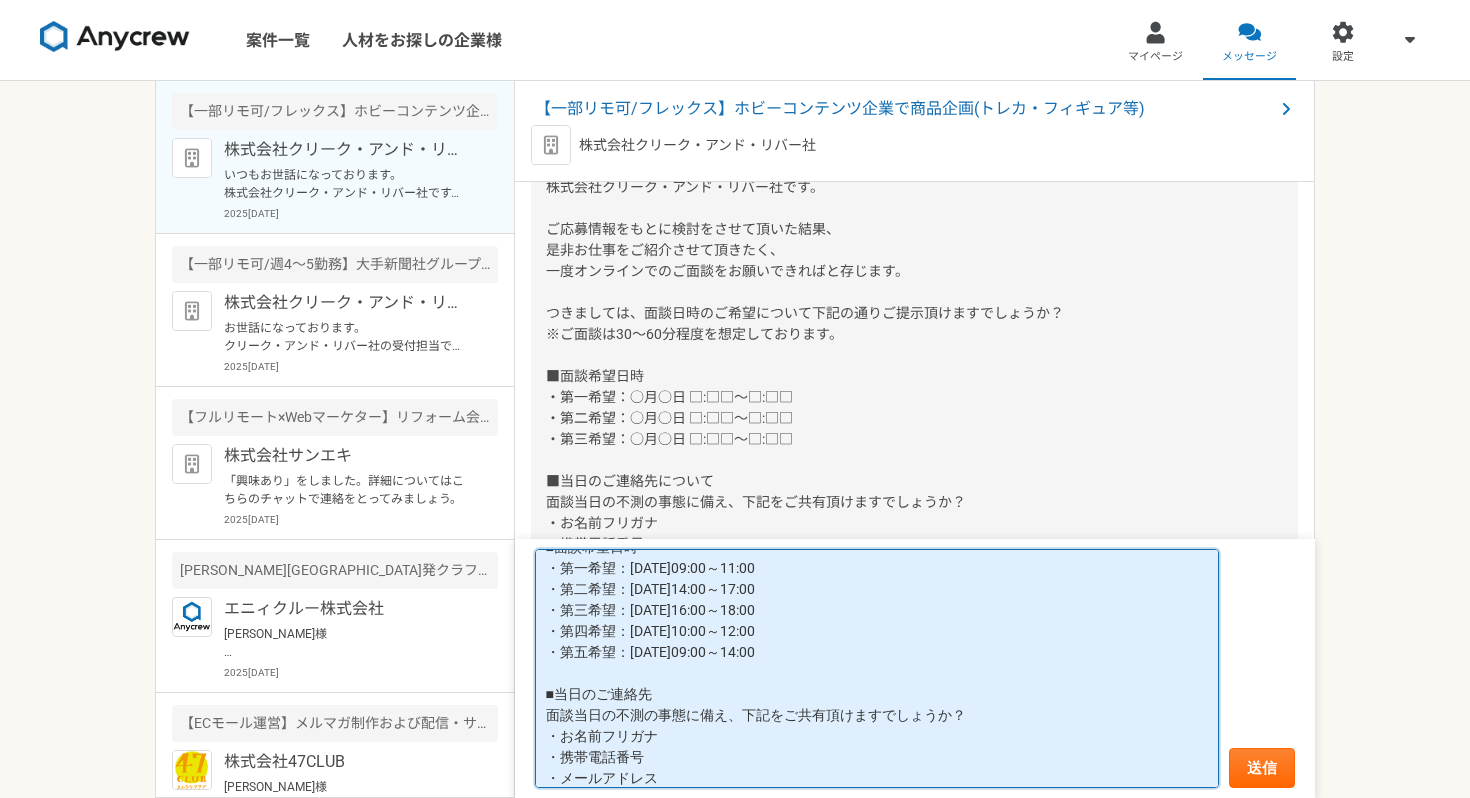 drag, startPoint x: 972, startPoint y: 713, endPoint x: 532, endPoint y: 725, distance: 440.1636 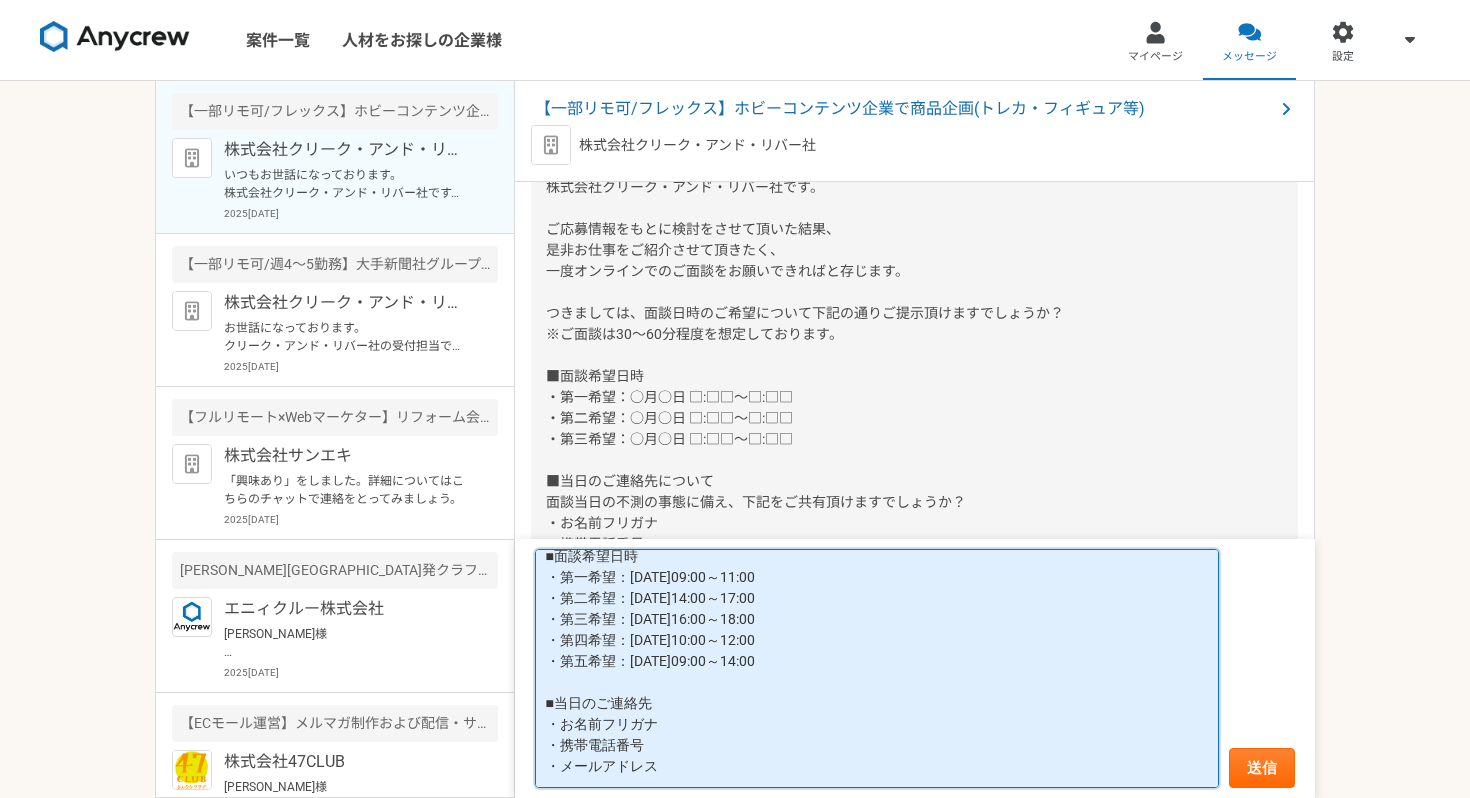 scroll, scrollTop: 75, scrollLeft: 0, axis: vertical 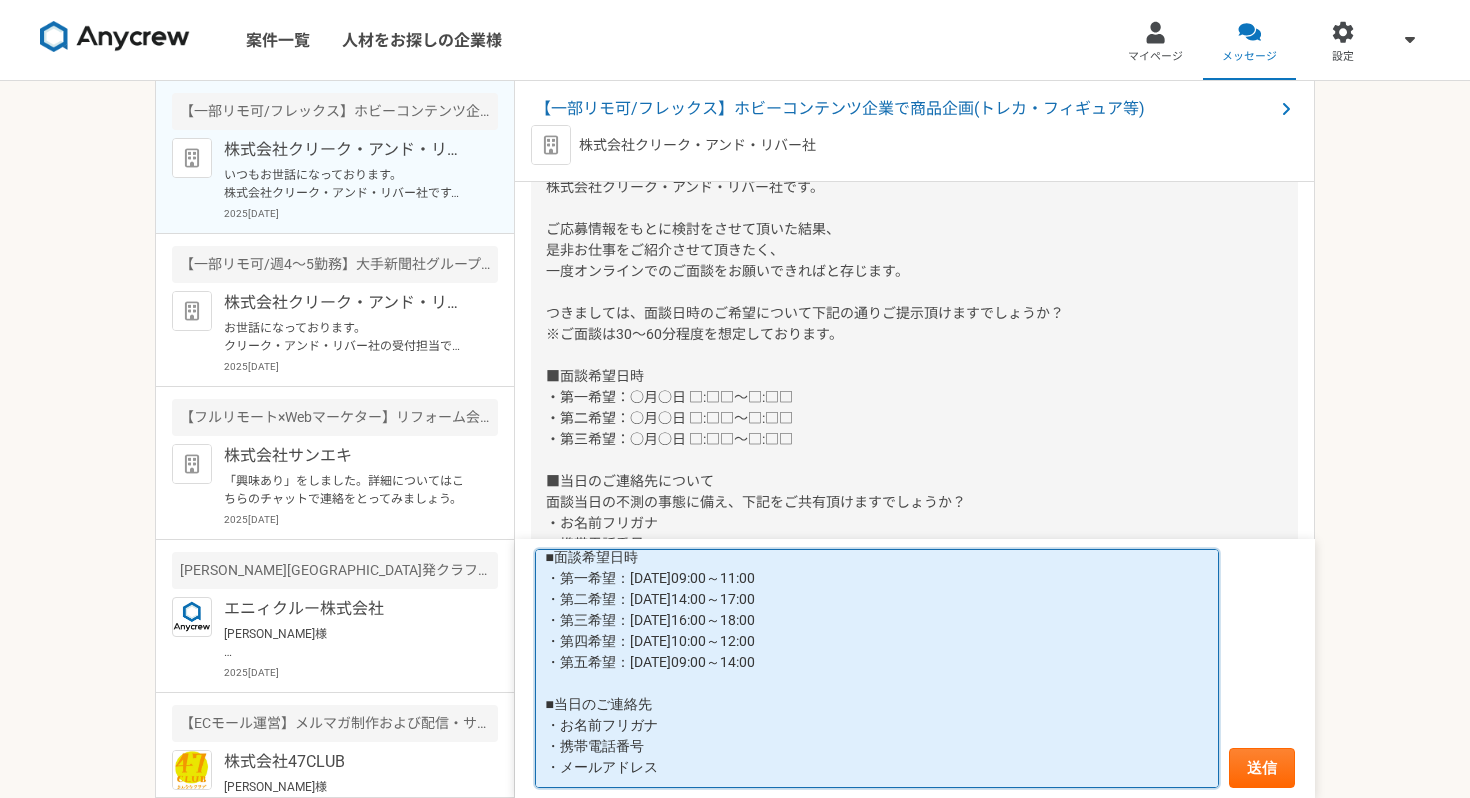 click on "ご連絡ありがとうございます。
下記日程はいかがでしょうか
■面談希望日時
・第一希望：[DATE]09:00～11:00
・第二希望：[DATE]14:00～17:00
・第三希望：[DATE]16:00～18:00
・第四希望：[DATE]10:00～12:00
・第五希望：[DATE]09:00～14:00
■当日のご連絡先
・お名前フリガナ
・携帯電話番号
・メールアドレス" at bounding box center (877, 668) 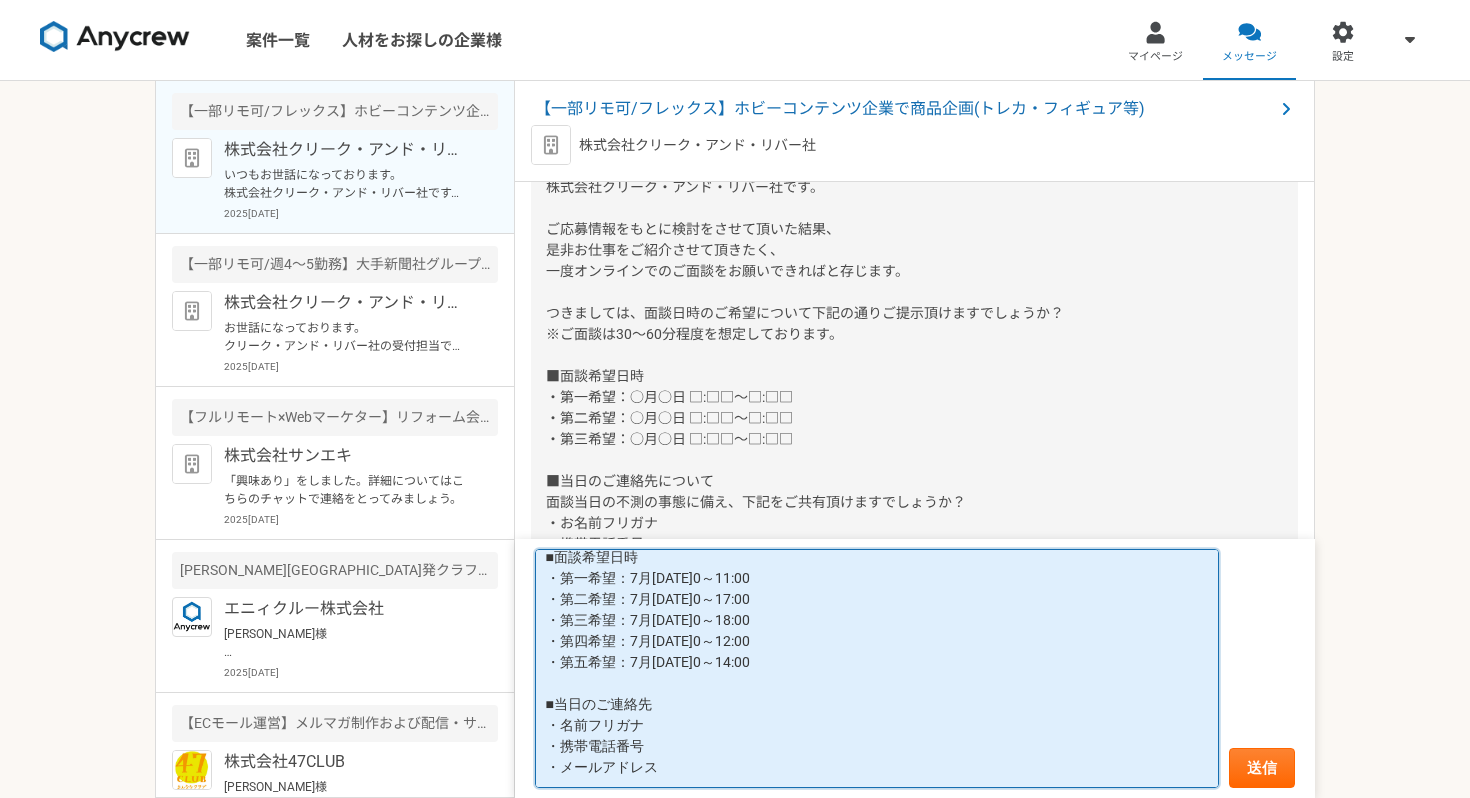 click on "ご連絡ありがとうございます。
下記日程はいかがでしょうか
■面談希望日時
・第一希望：7月[DATE]0～11:00
・第二希望：7月[DATE]0～17:00
・第三希望：7月[DATE]0～18:00
・第四希望：7月[DATE]0～12:00
・第五希望：7月[DATE]0～14:00
■当日のご連絡先
・名前フリガナ
・携帯電話番号
・メールアドレス" at bounding box center (877, 668) 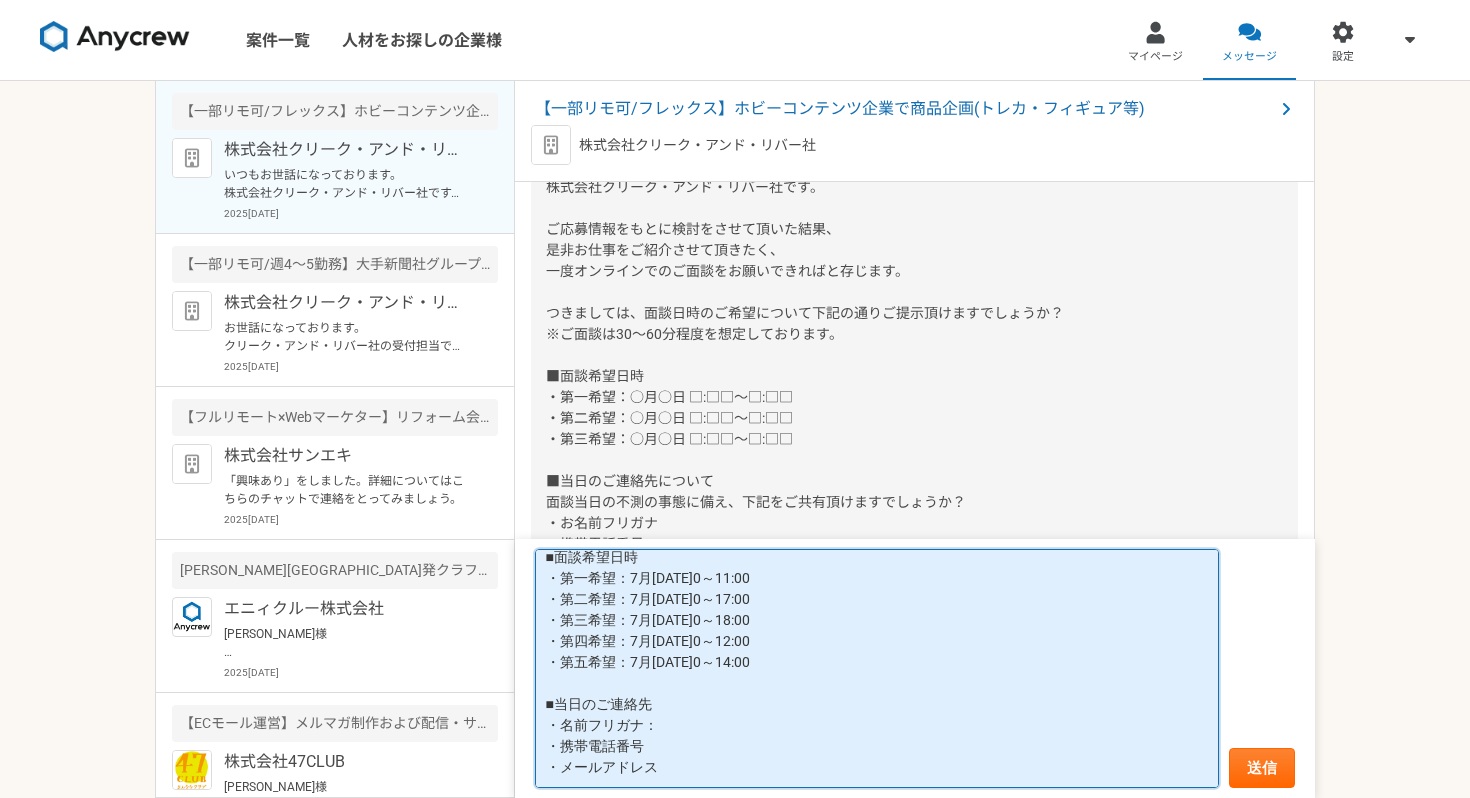 click on "ご連絡ありがとうございます。
下記日程はいかがでしょうか
■面談希望日時
・第一希望：7月[DATE]0～11:00
・第二希望：7月[DATE]0～17:00
・第三希望：7月[DATE]0～18:00
・第四希望：7月[DATE]0～12:00
・第五希望：7月[DATE]0～14:00
■当日のご連絡先
・名前フリガナ：
・携帯電話番号
・メールアドレス" at bounding box center (877, 668) 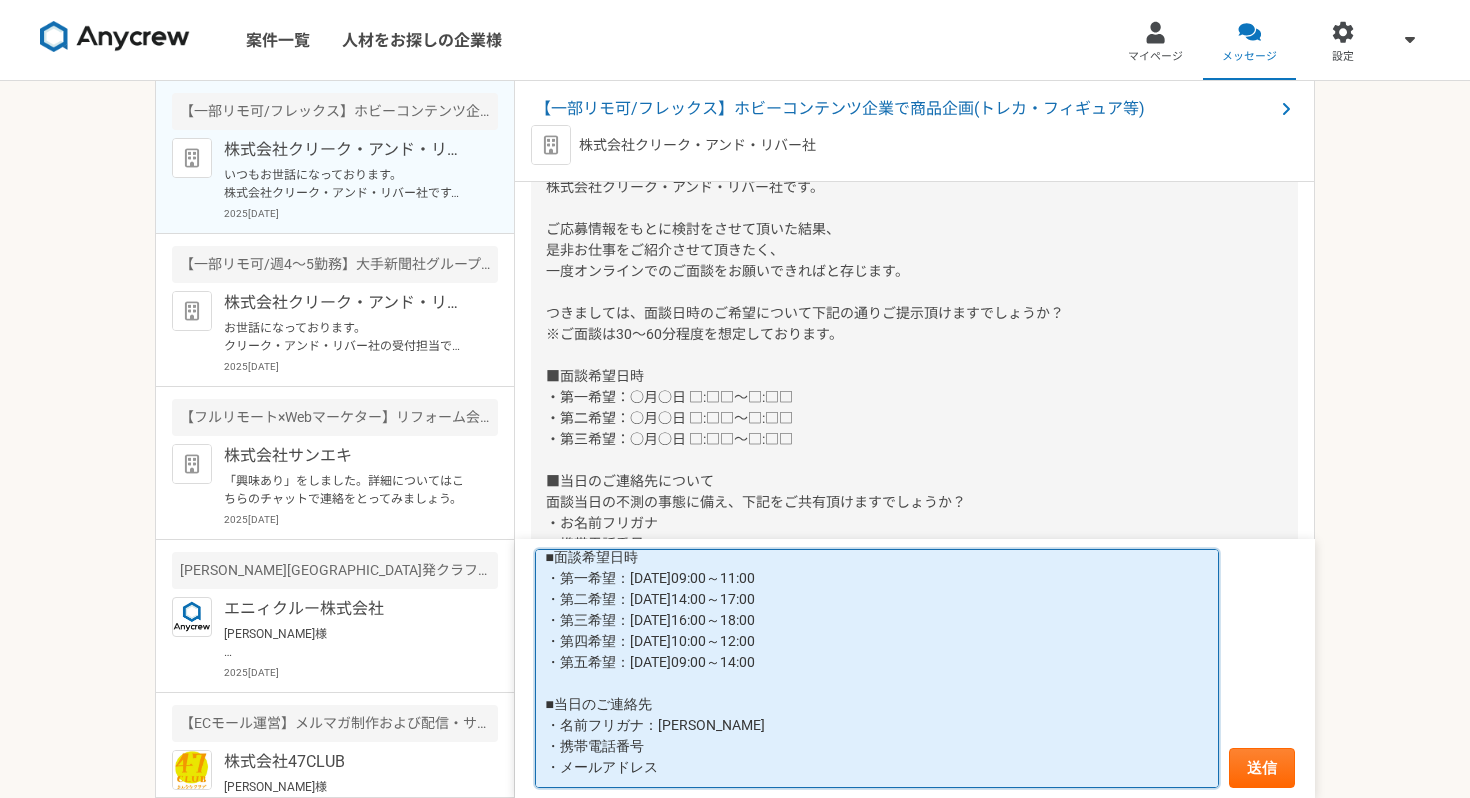 click on "ご連絡ありがとうございます。
下記日程はいかがでしょうか
■面談希望日時
・第一希望：[DATE]09:00～11:00
・第二希望：[DATE]14:00～17:00
・第三希望：[DATE]16:00～18:00
・第四希望：[DATE]10:00～12:00
・第五希望：[DATE]09:00～14:00
■当日のご連絡先
・名前フリガナ：[PERSON_NAME]
・携帯電話番号
・メールアドレス" at bounding box center [877, 668] 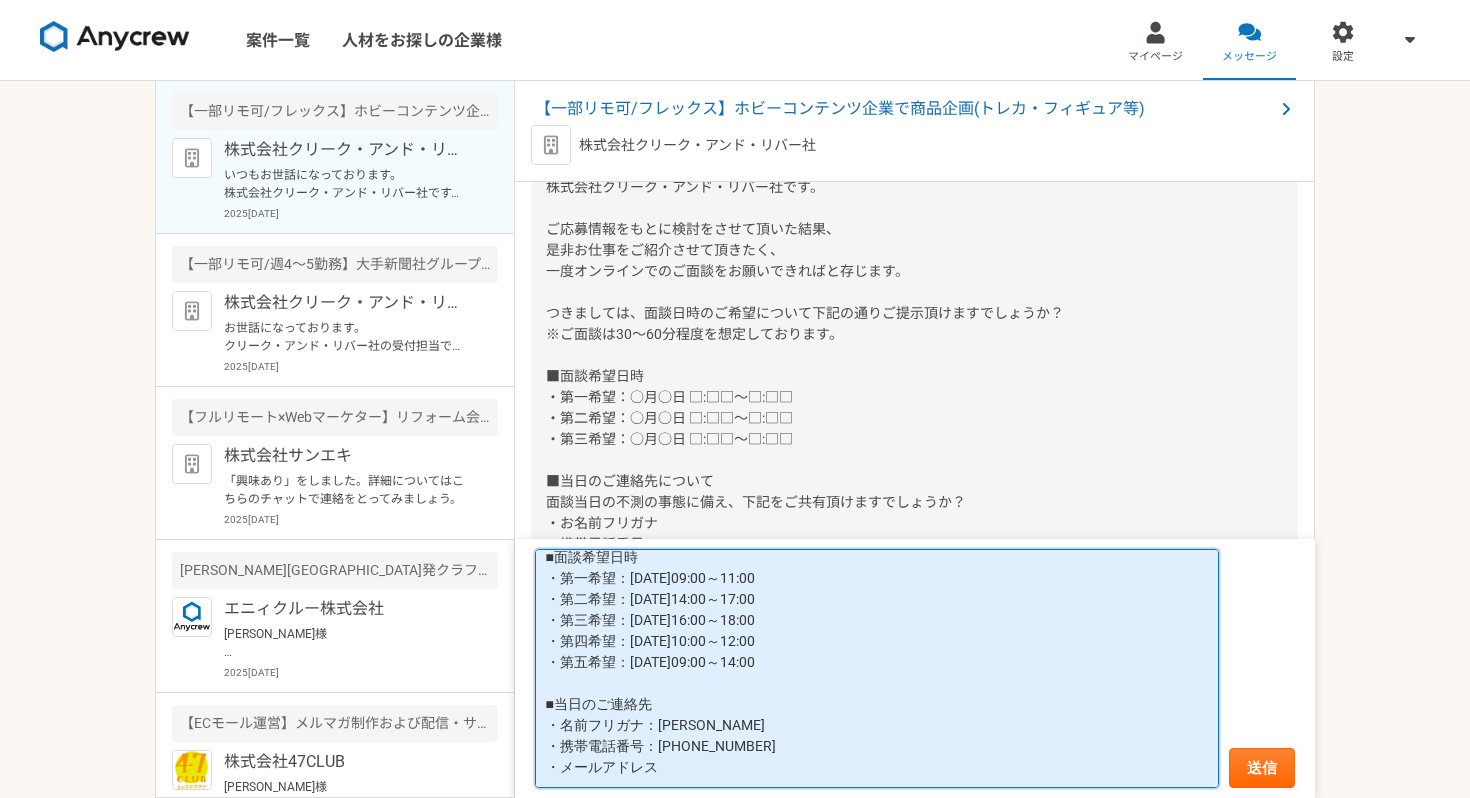 click on "ご連絡ありがとうございます。
下記日程はいかがでしょうか
■面談希望日時
・第一希望：[DATE]09:00～11:00
・第二希望：[DATE]14:00～17:00
・第三希望：[DATE]16:00～18:00
・第四希望：[DATE]10:00～12:00
・第五希望：[DATE]09:00～14:00
■当日のご連絡先
・名前フリガナ：[PERSON_NAME]
・携帯電話番号：[PHONE_NUMBER]
・メールアドレス" at bounding box center [877, 668] 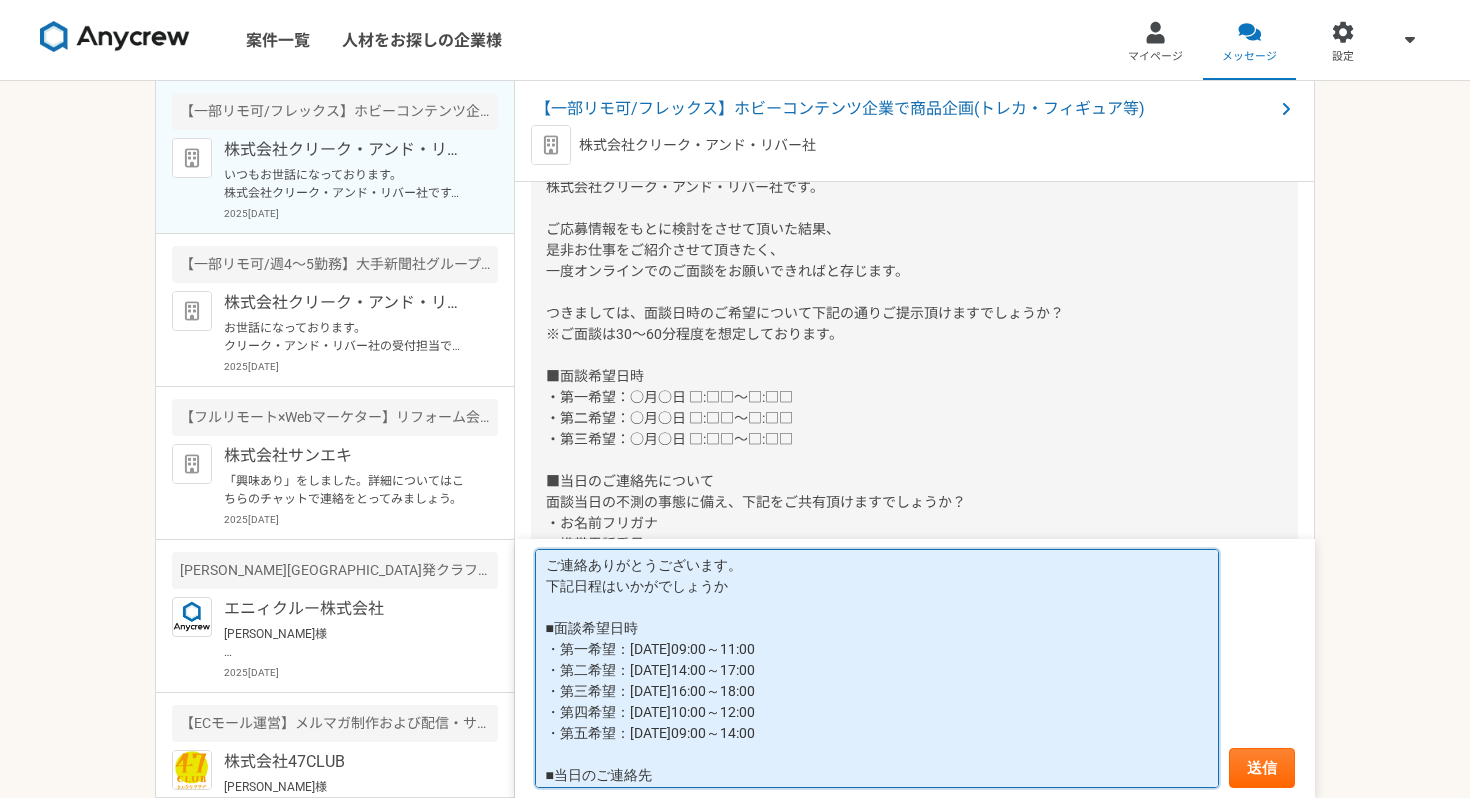 scroll, scrollTop: 117, scrollLeft: 0, axis: vertical 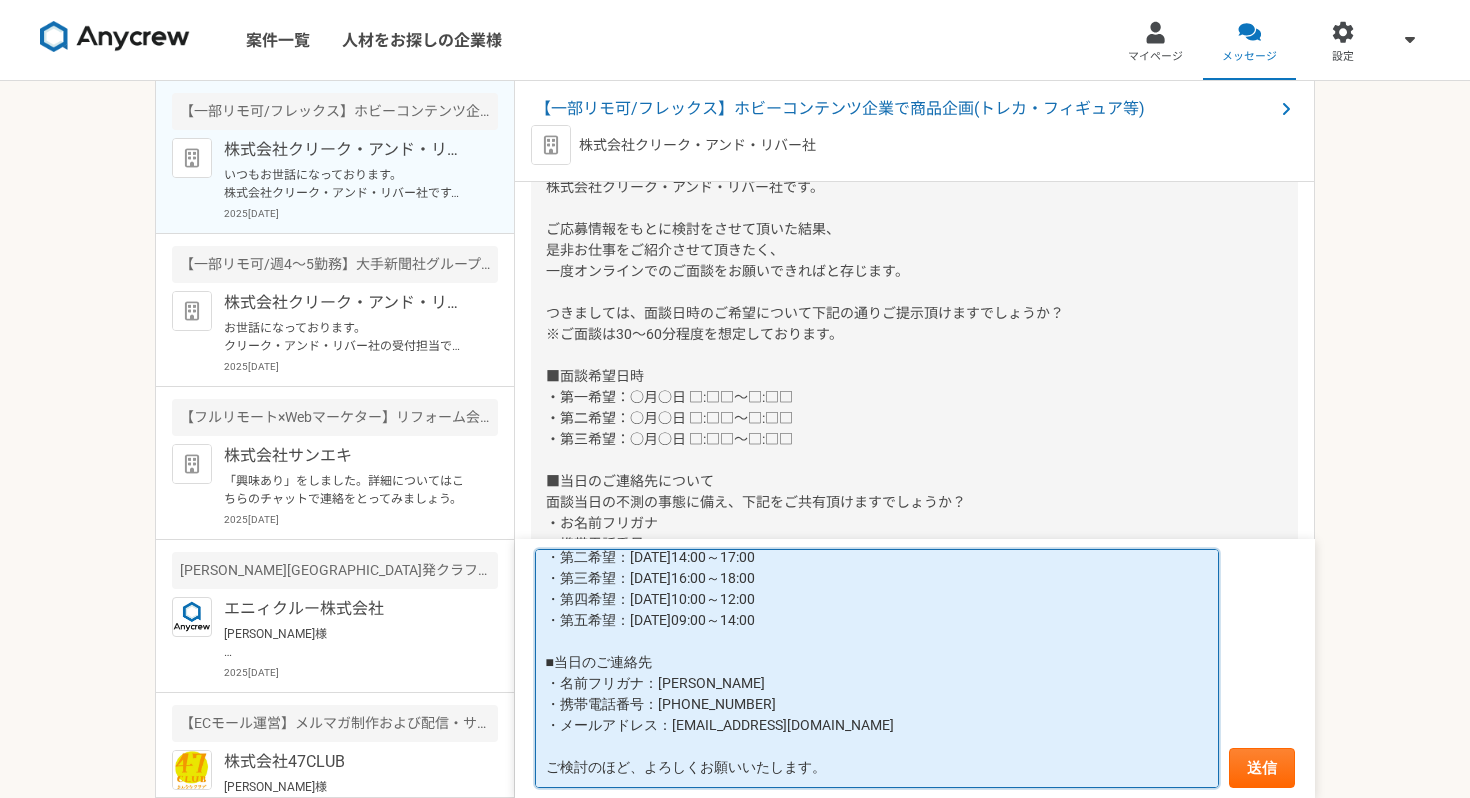 click on "ご連絡ありがとうございます。
下記日程はいかがでしょうか
■面談希望日時
・第一希望：[DATE]09:00～11:00
・第二希望：[DATE]14:00～17:00
・第三希望：[DATE]16:00～18:00
・第四希望：[DATE]10:00～12:00
・第五希望：[DATE]09:00～14:00
■当日のご連絡先
・名前フリガナ：[PERSON_NAME]
・携帯電話番号：[PHONE_NUMBER]
・メールアドレス：[EMAIL_ADDRESS][DOMAIN_NAME]
ご検討のほど、よろしくお願いいたします。" at bounding box center [877, 668] 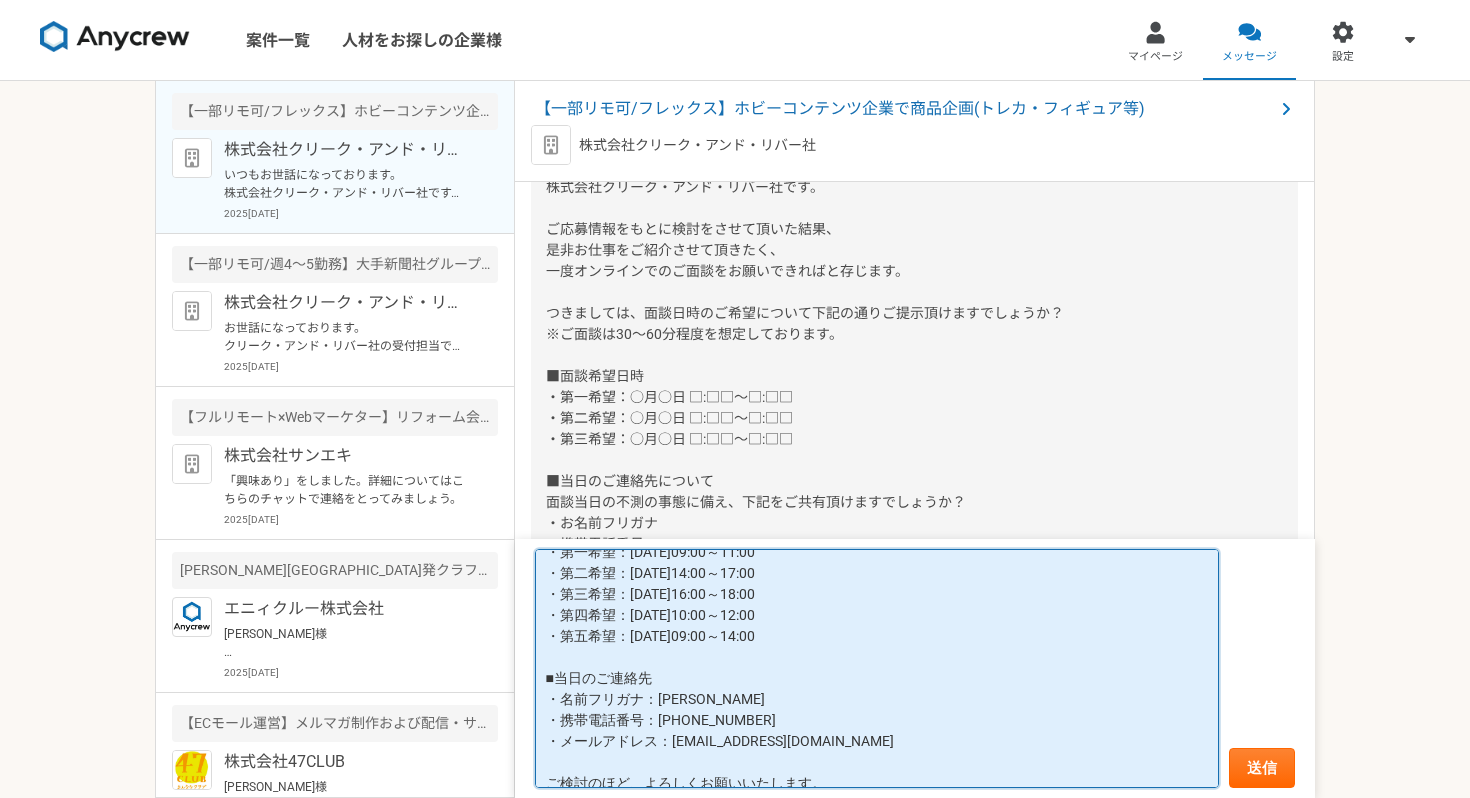 scroll, scrollTop: 117, scrollLeft: 0, axis: vertical 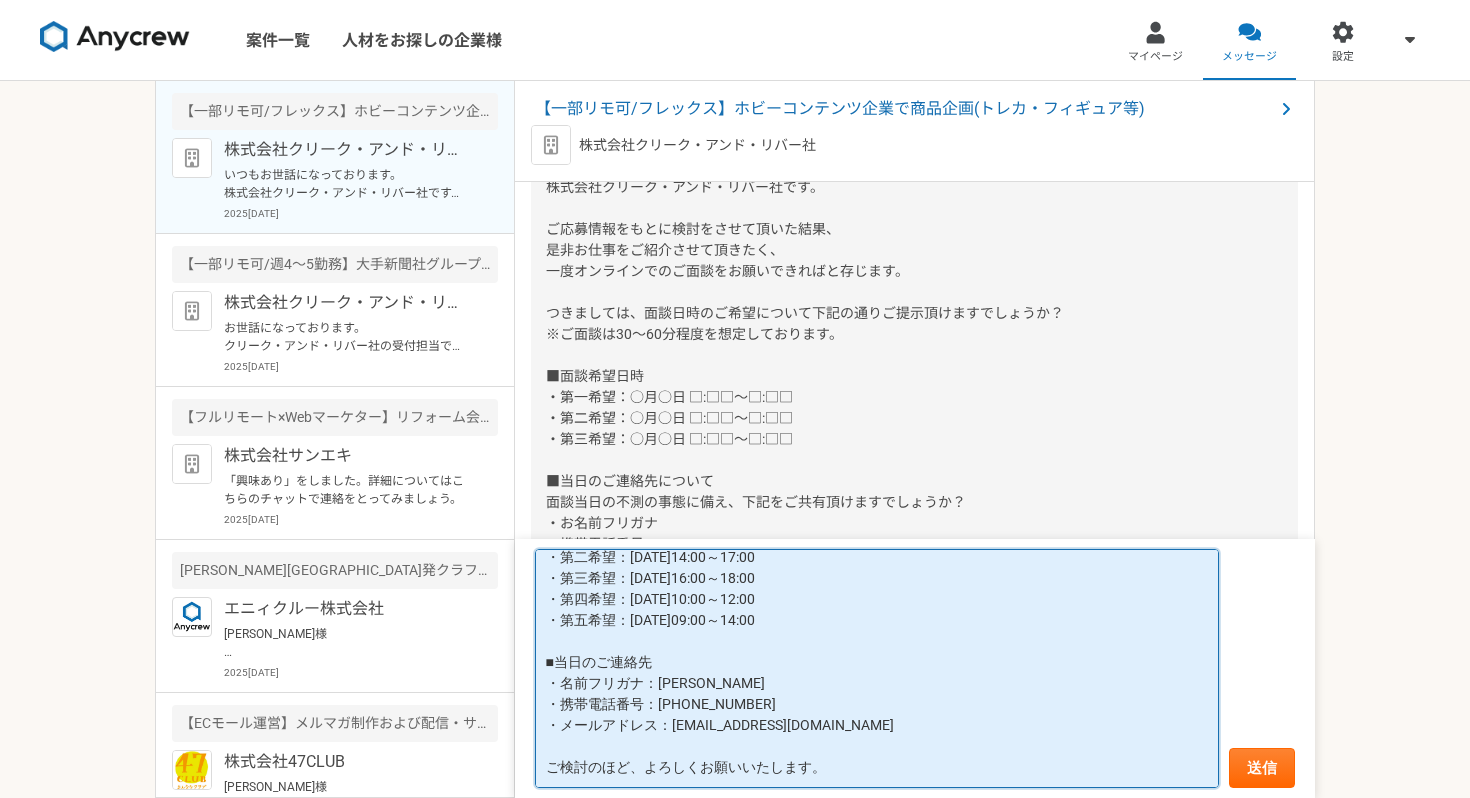 click on "ご連絡ありがとうございます。
下記日程はいかがでしょうか
■面談希望日時
・第一希望：[DATE]09:00～11:00
・第二希望：[DATE]14:00～17:00
・第三希望：[DATE]16:00～18:00
・第四希望：[DATE]10:00～12:00
・第五希望：[DATE]09:00～14:00
■当日のご連絡先
・名前フリガナ：[PERSON_NAME]
・携帯電話番号：[PHONE_NUMBER]
・メールアドレス：[EMAIL_ADDRESS][DOMAIN_NAME]
ご検討のほど、よろしくお願いいたします。" at bounding box center [877, 668] 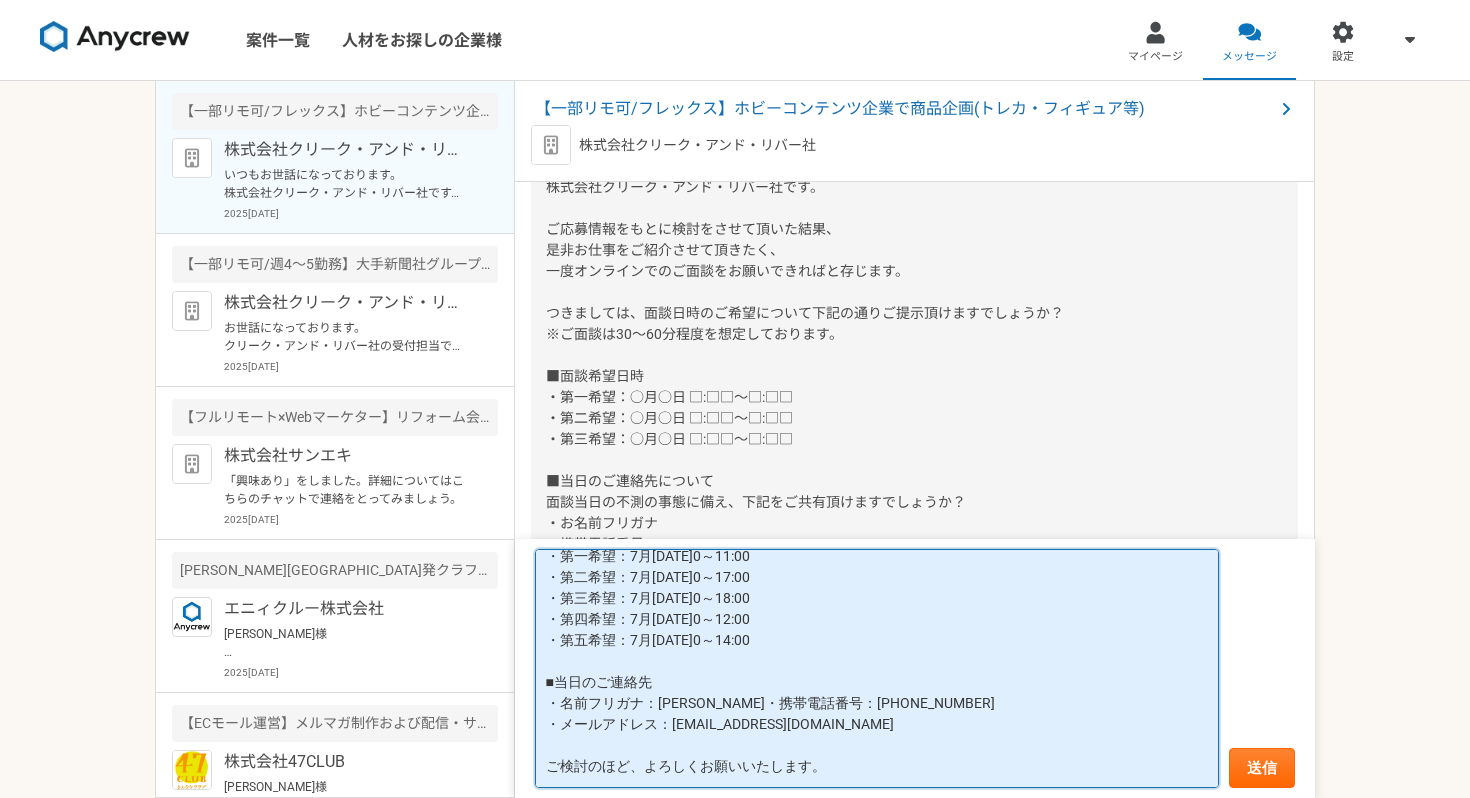 scroll, scrollTop: 117, scrollLeft: 0, axis: vertical 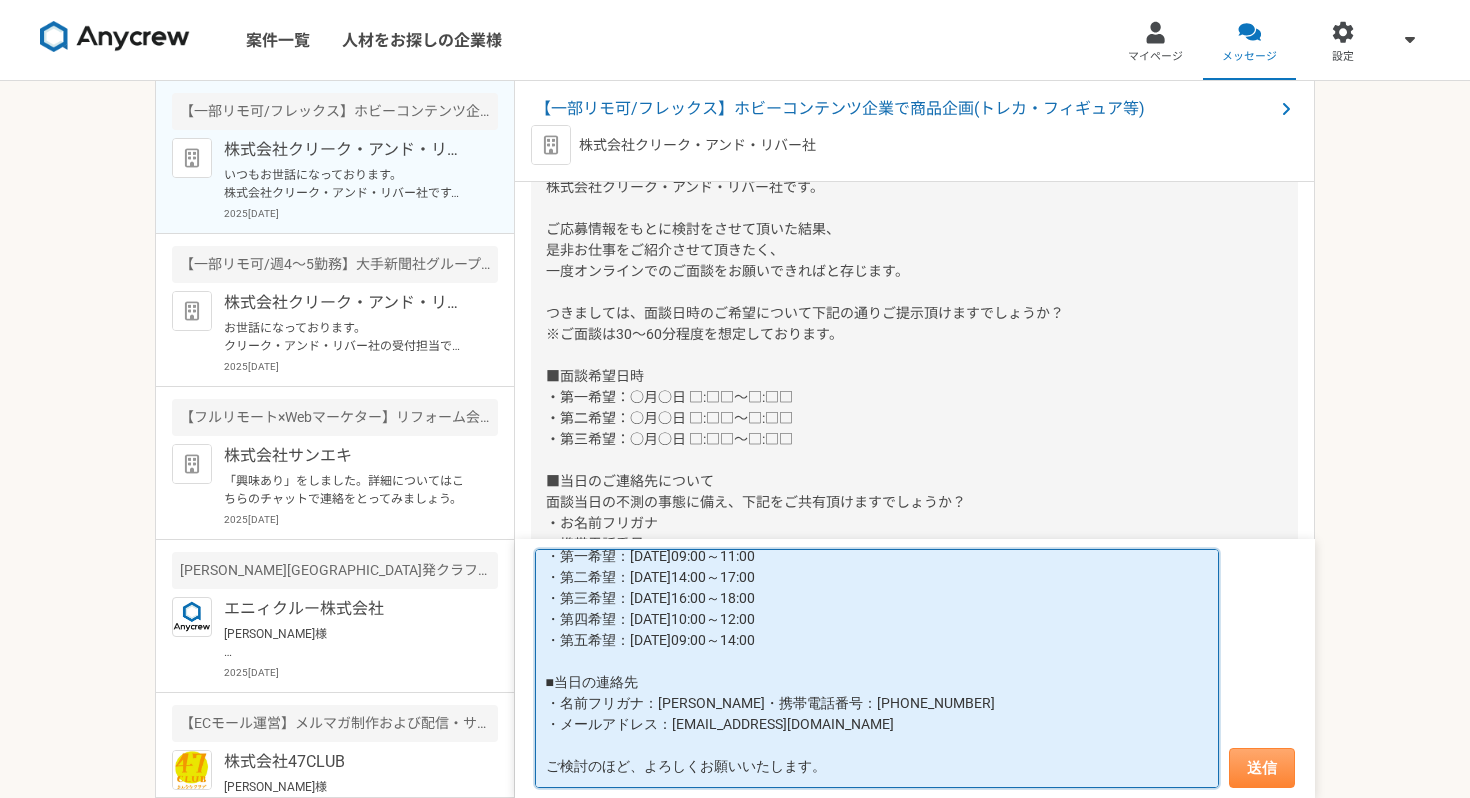 type on "ご連絡ありがとうございます。
下記日程はいかがでしょうか
■面談希望日時
・第一希望：[DATE]09:00～11:00
・第二希望：[DATE]14:00～17:00
・第三希望：[DATE]16:00～18:00
・第四希望：[DATE]10:00～12:00
・第五希望：[DATE]09:00～14:00
■当日の連絡先
・名前フリガナ：[PERSON_NAME]・携帯電話番号：[PHONE_NUMBER]
・メールアドレス：[EMAIL_ADDRESS][DOMAIN_NAME]
ご検討のほど、よろしくお願いいたします。" 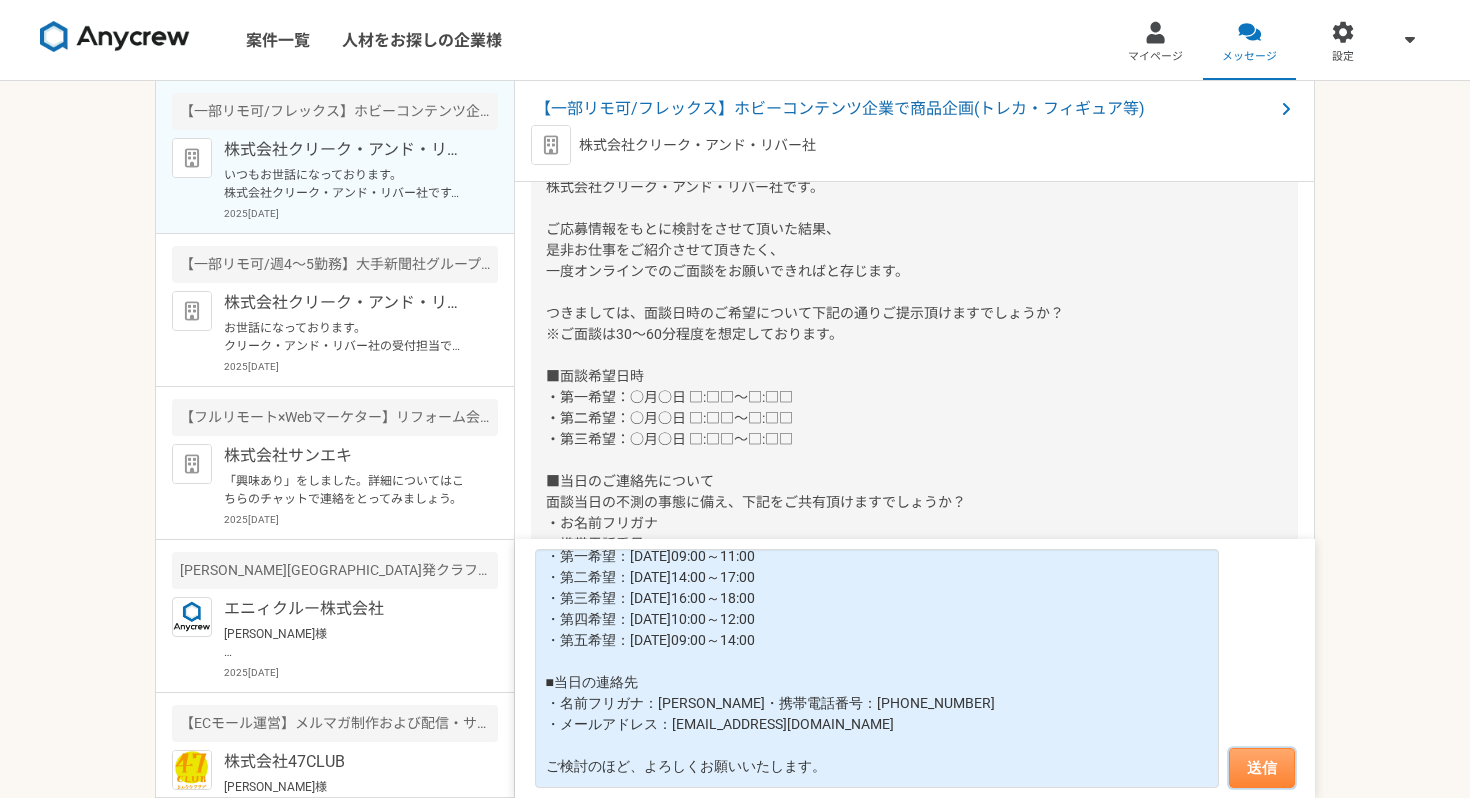 click on "送信" at bounding box center (1262, 768) 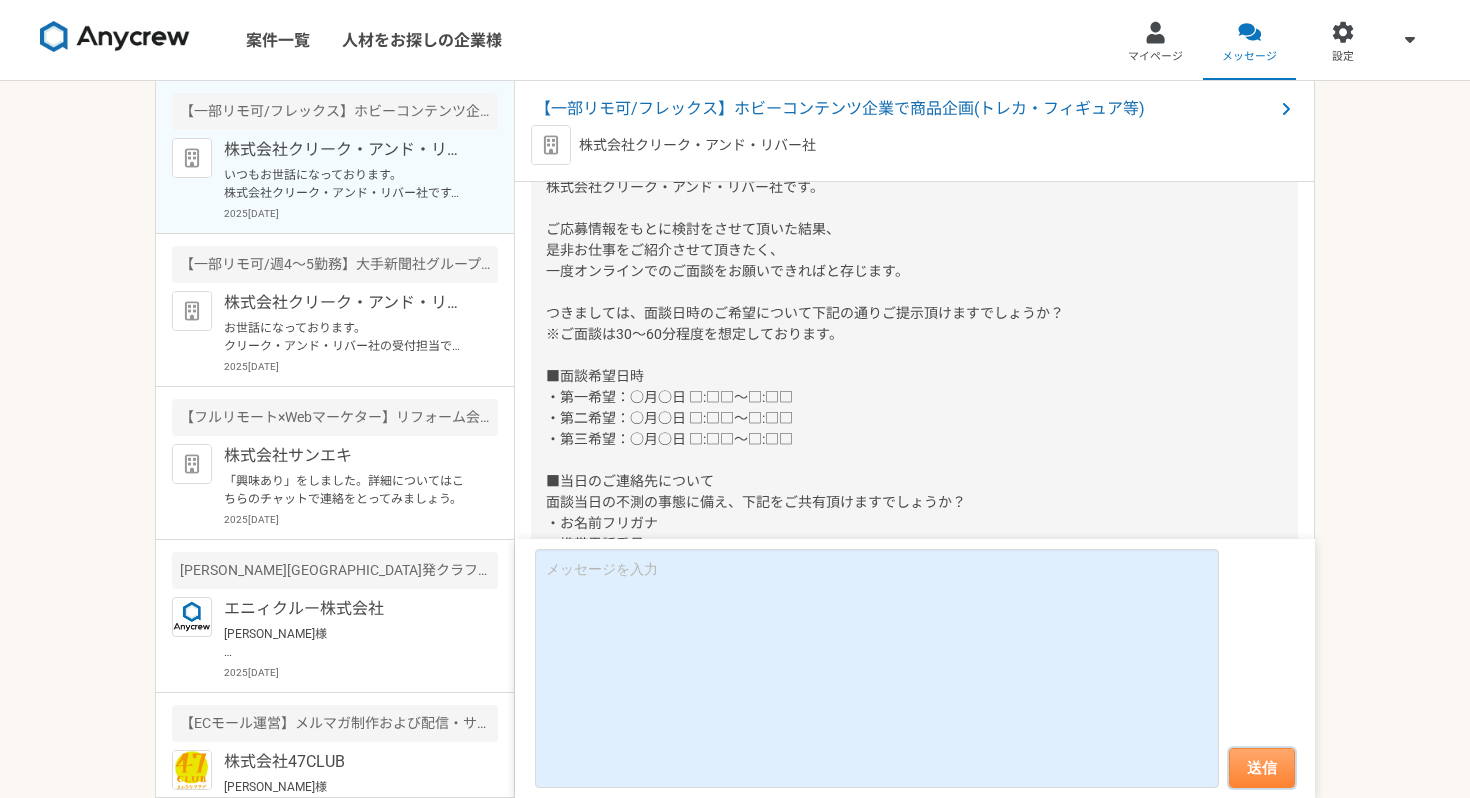 scroll, scrollTop: 0, scrollLeft: 0, axis: both 